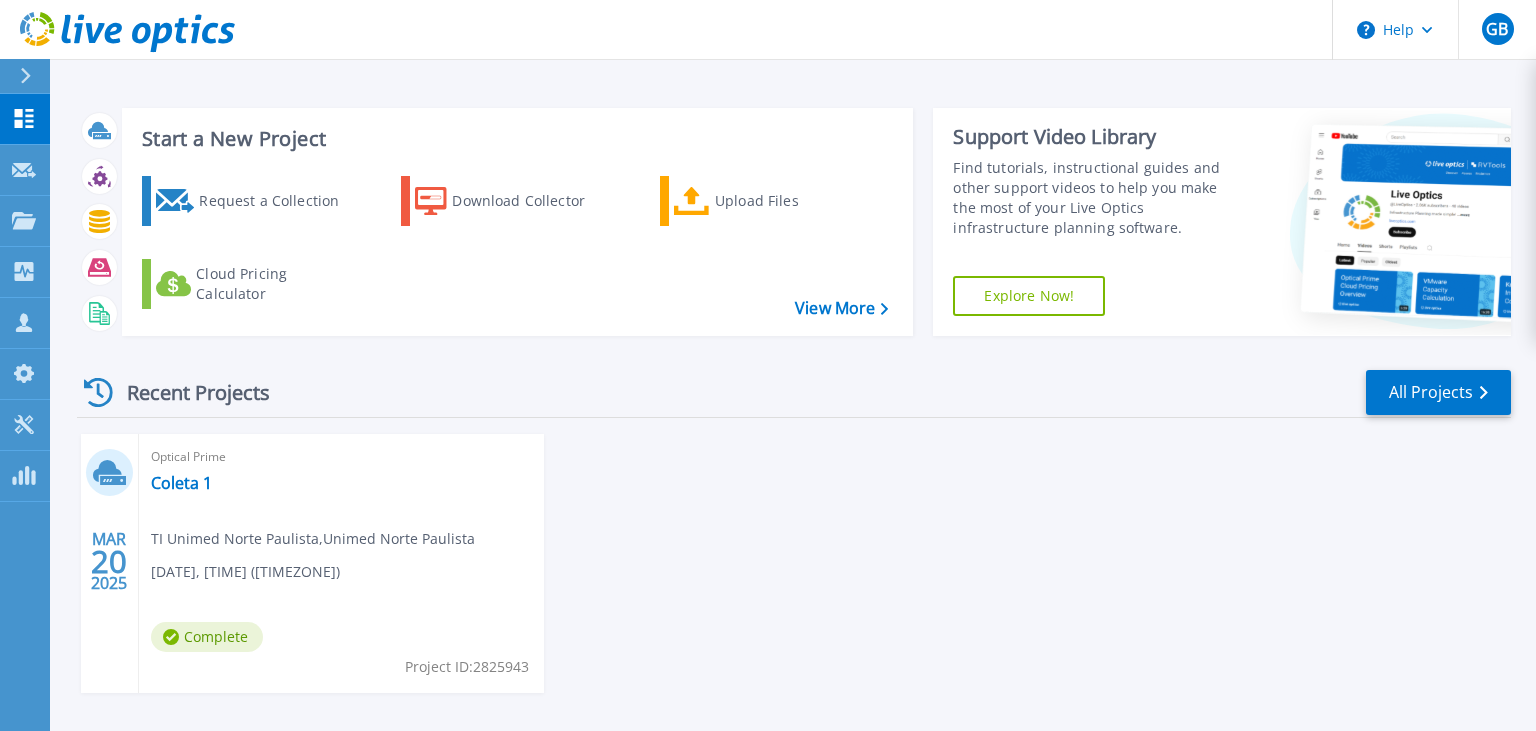 scroll, scrollTop: 0, scrollLeft: 0, axis: both 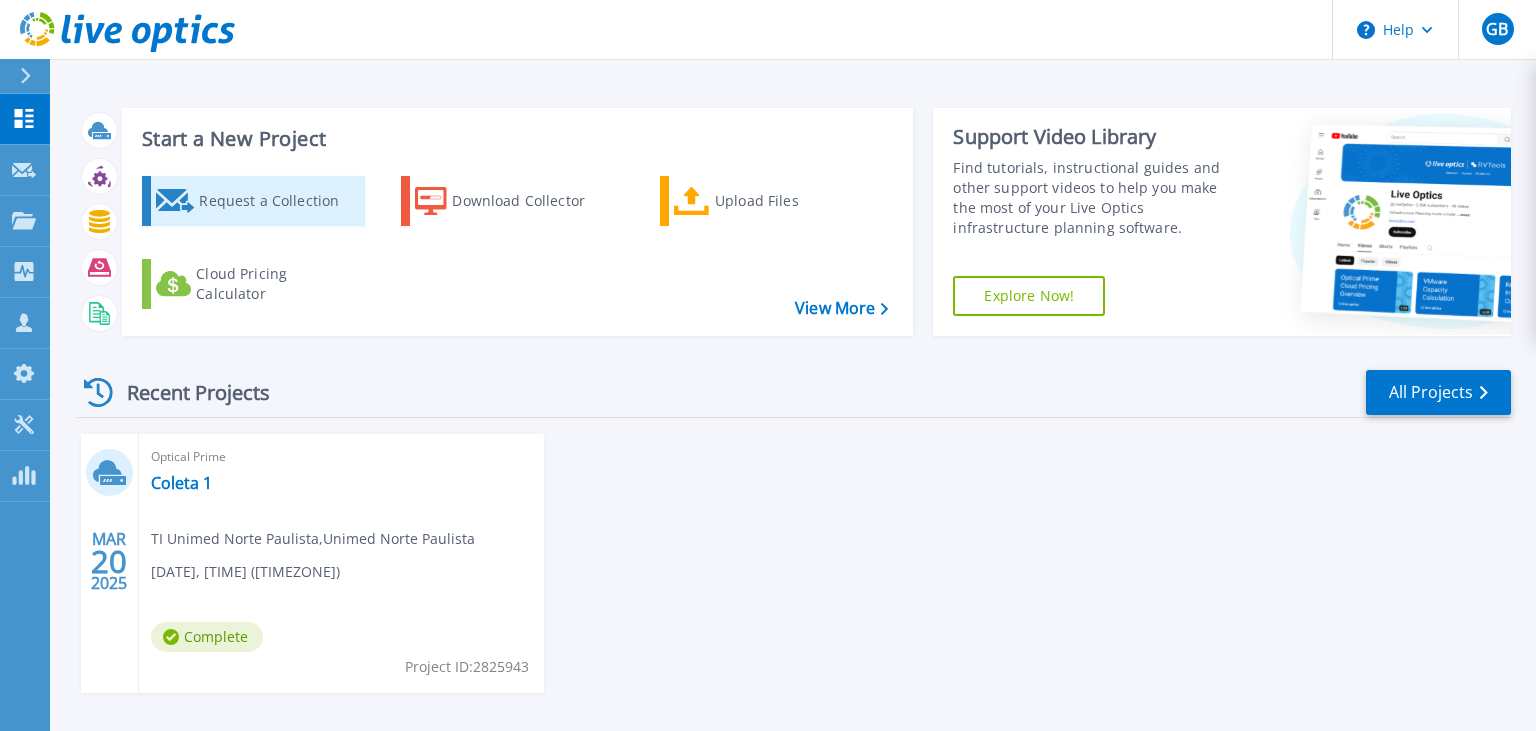 click on "Request a Collection" at bounding box center (279, 201) 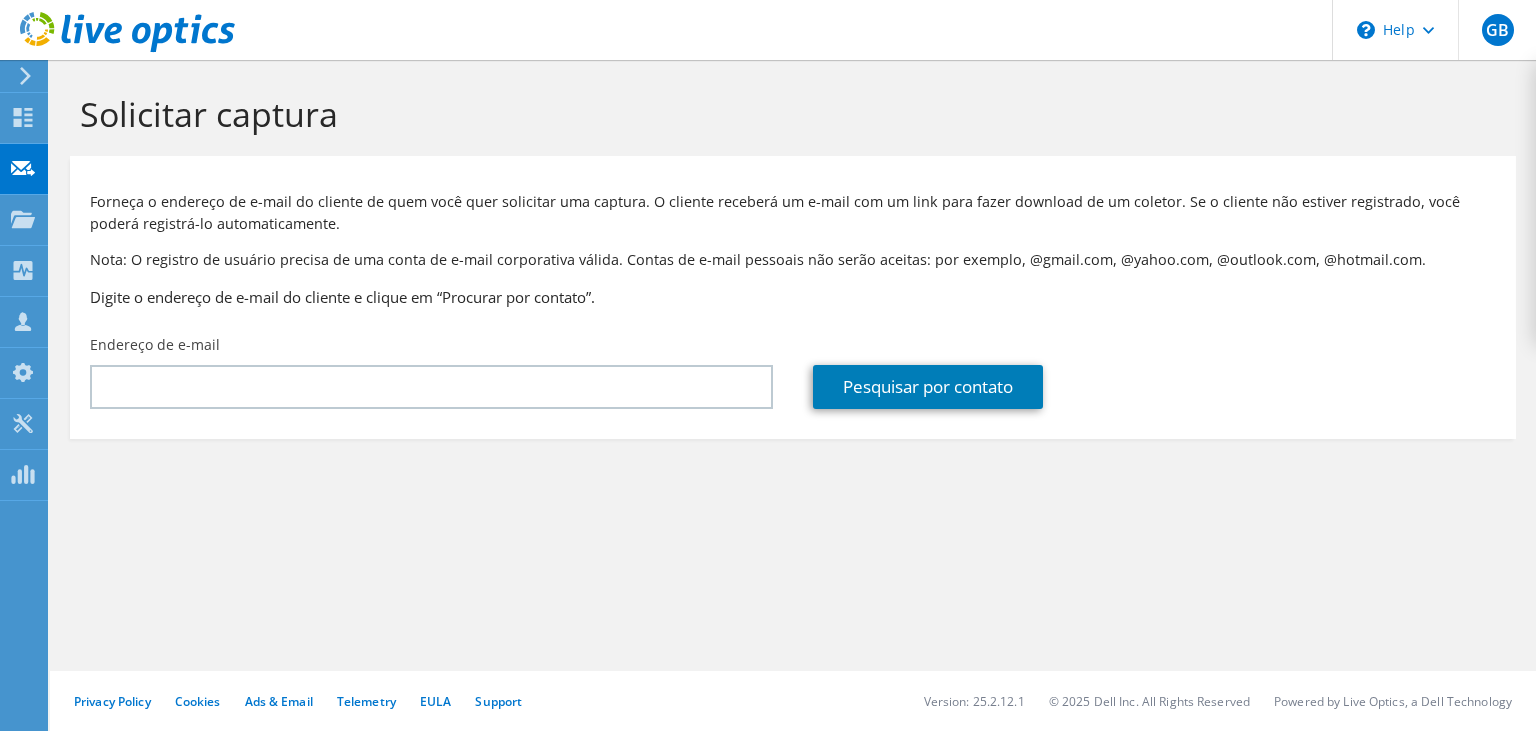 scroll, scrollTop: 0, scrollLeft: 0, axis: both 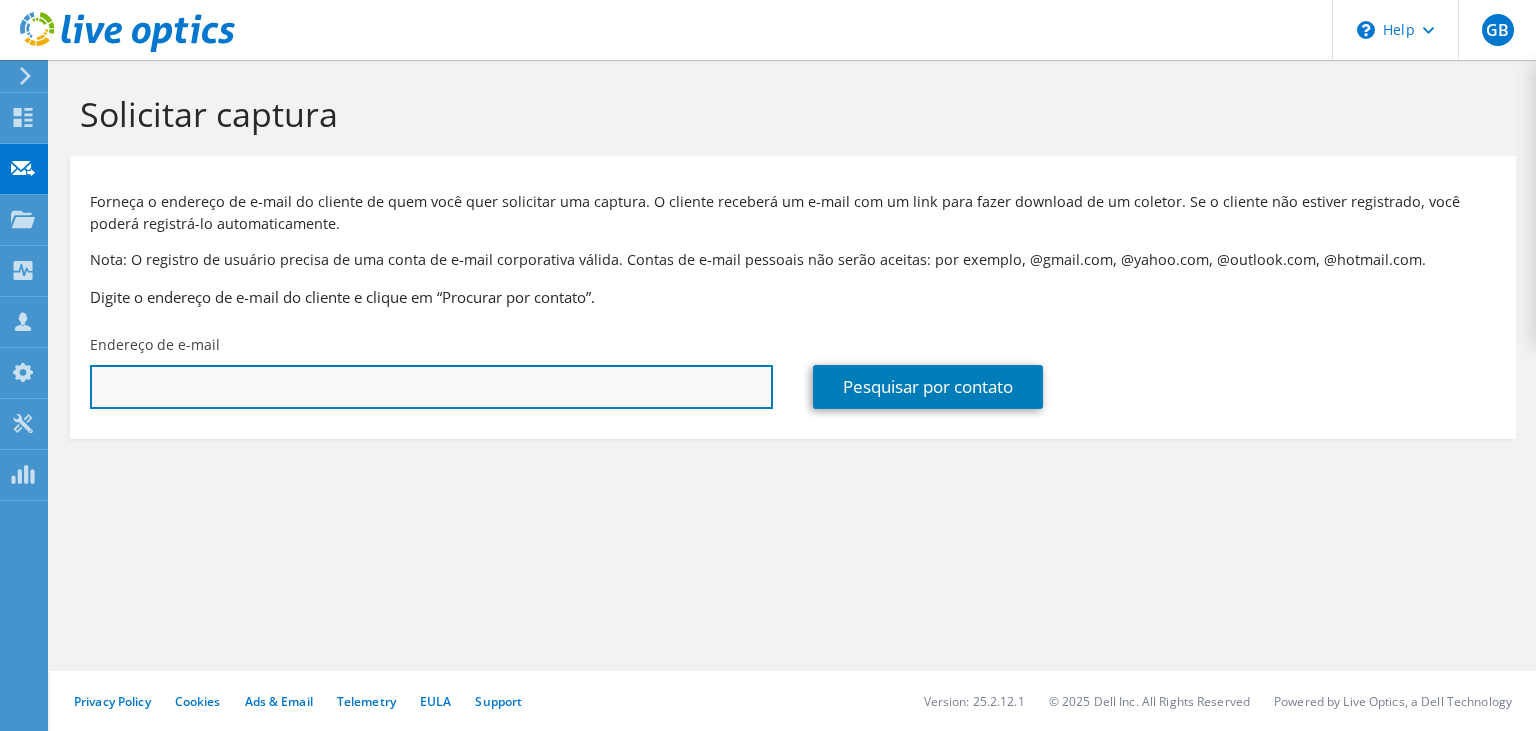 click at bounding box center [431, 387] 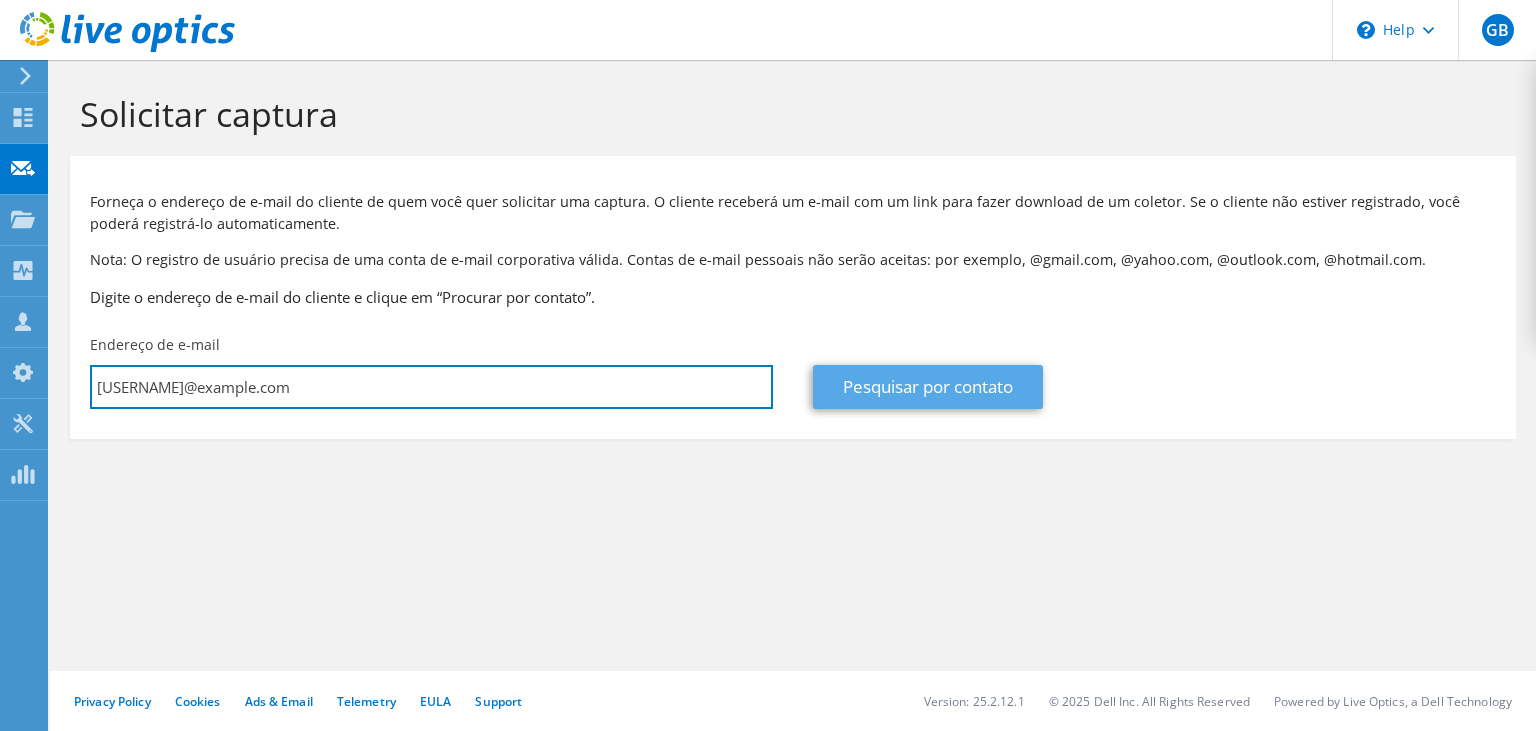type on "[EMAIL]" 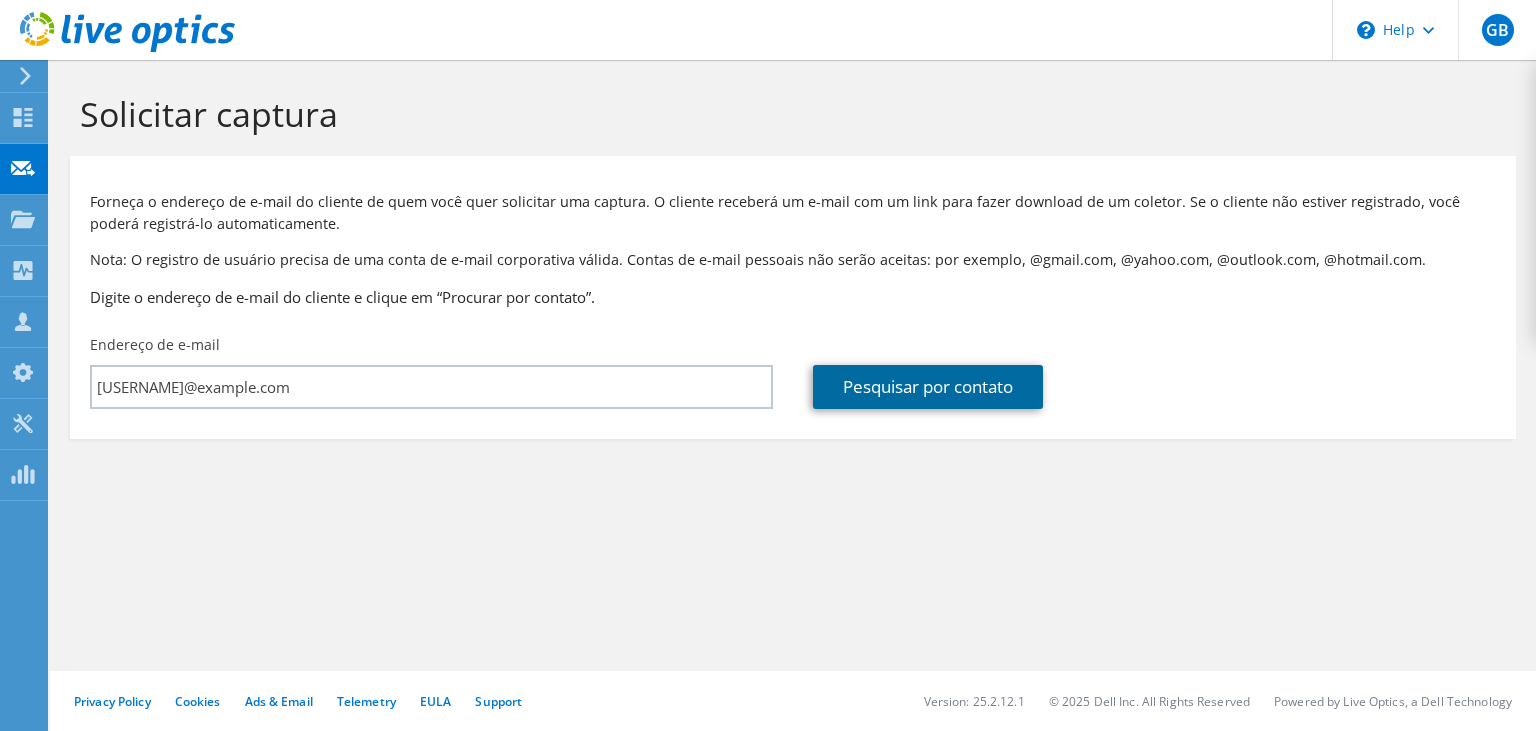 click on "Pesquisar por contato" at bounding box center (928, 387) 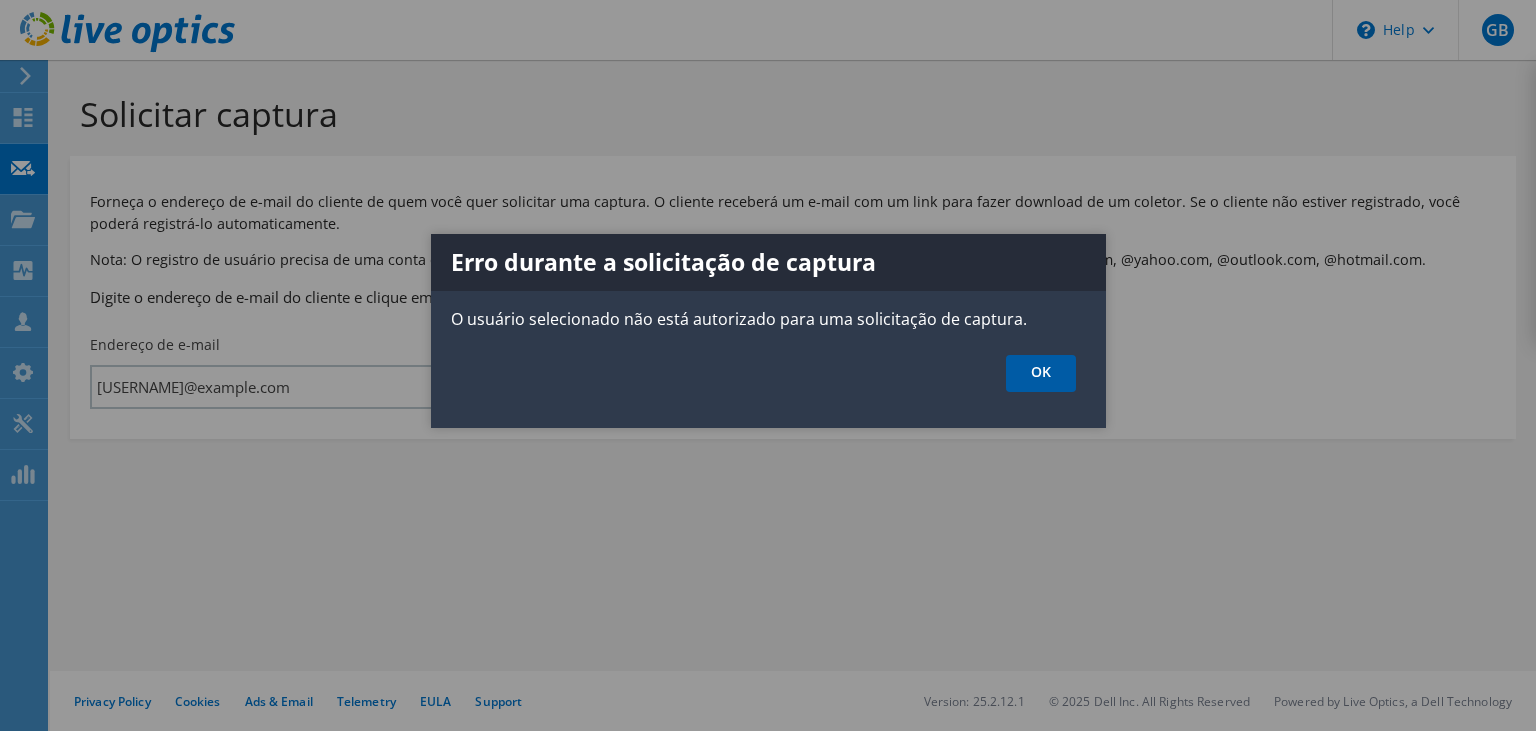 click on "OK" at bounding box center [1041, 373] 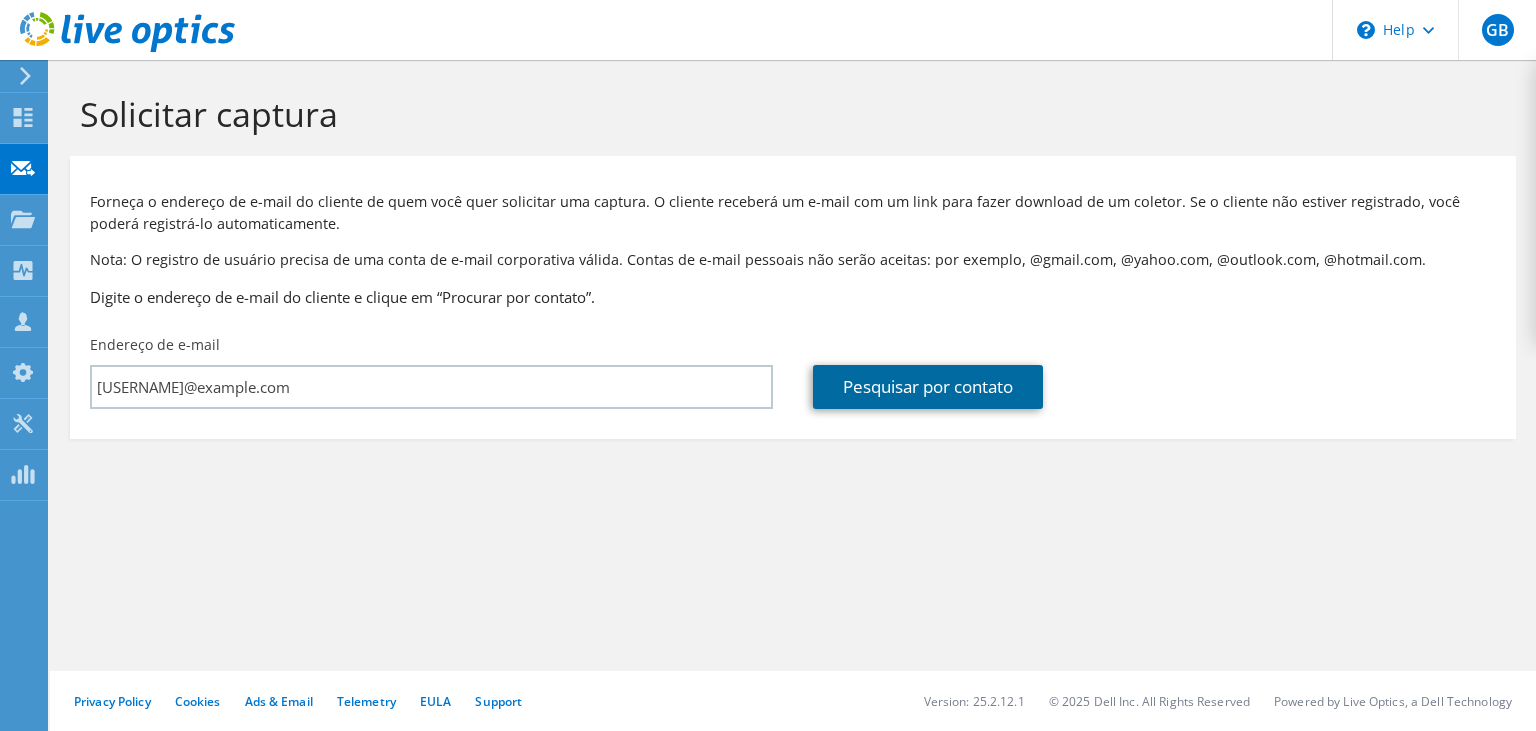 click on "Pesquisar por contato" at bounding box center (928, 387) 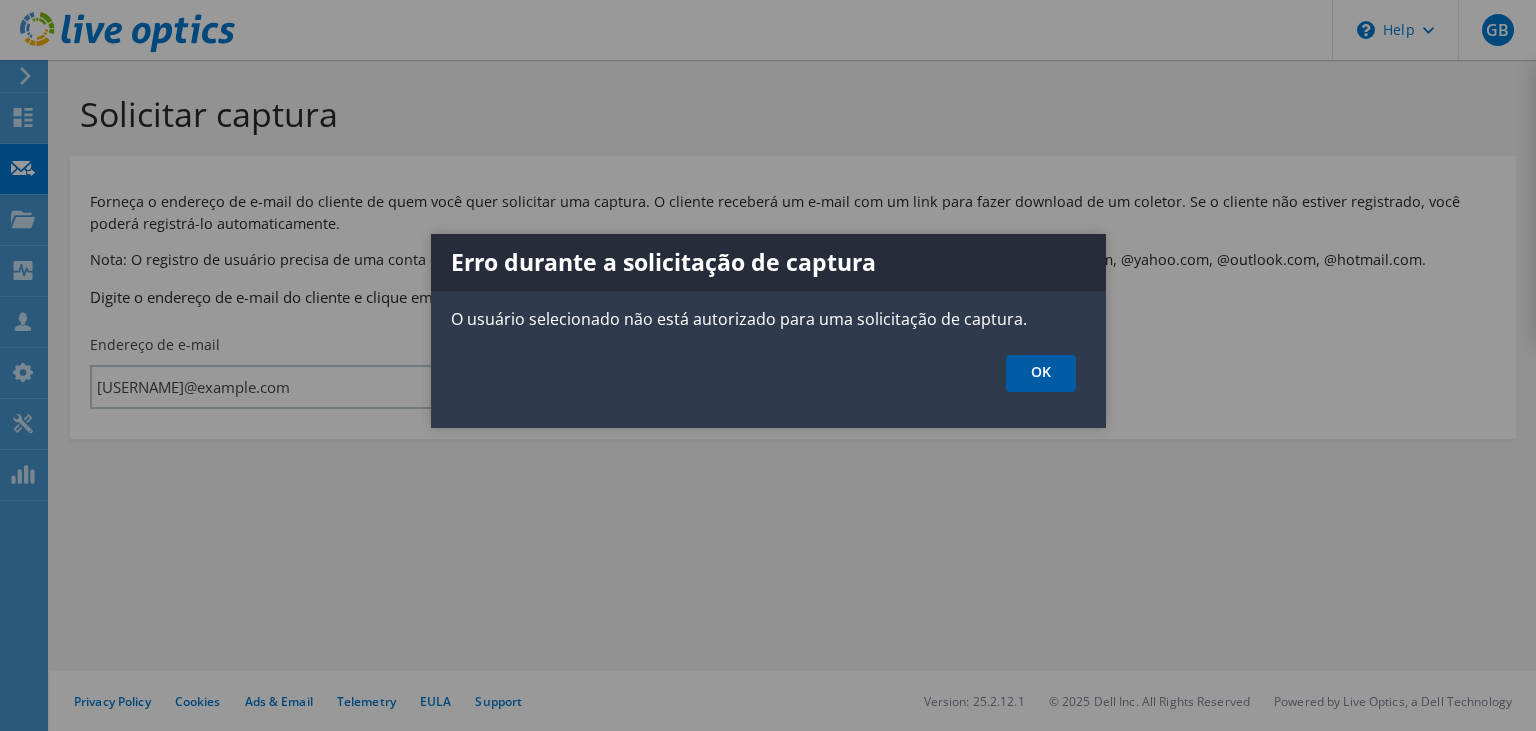 click on "OK" at bounding box center (1041, 373) 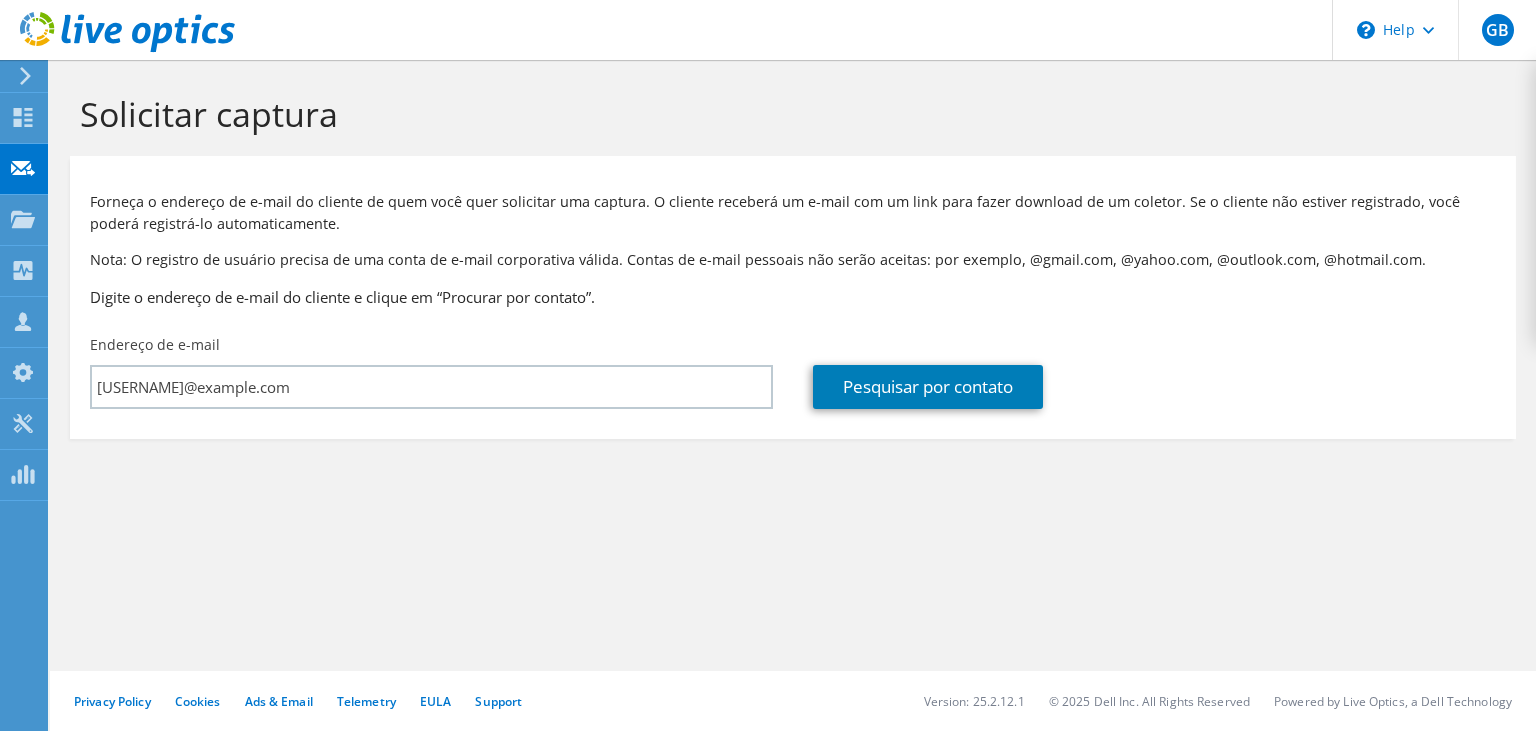 click 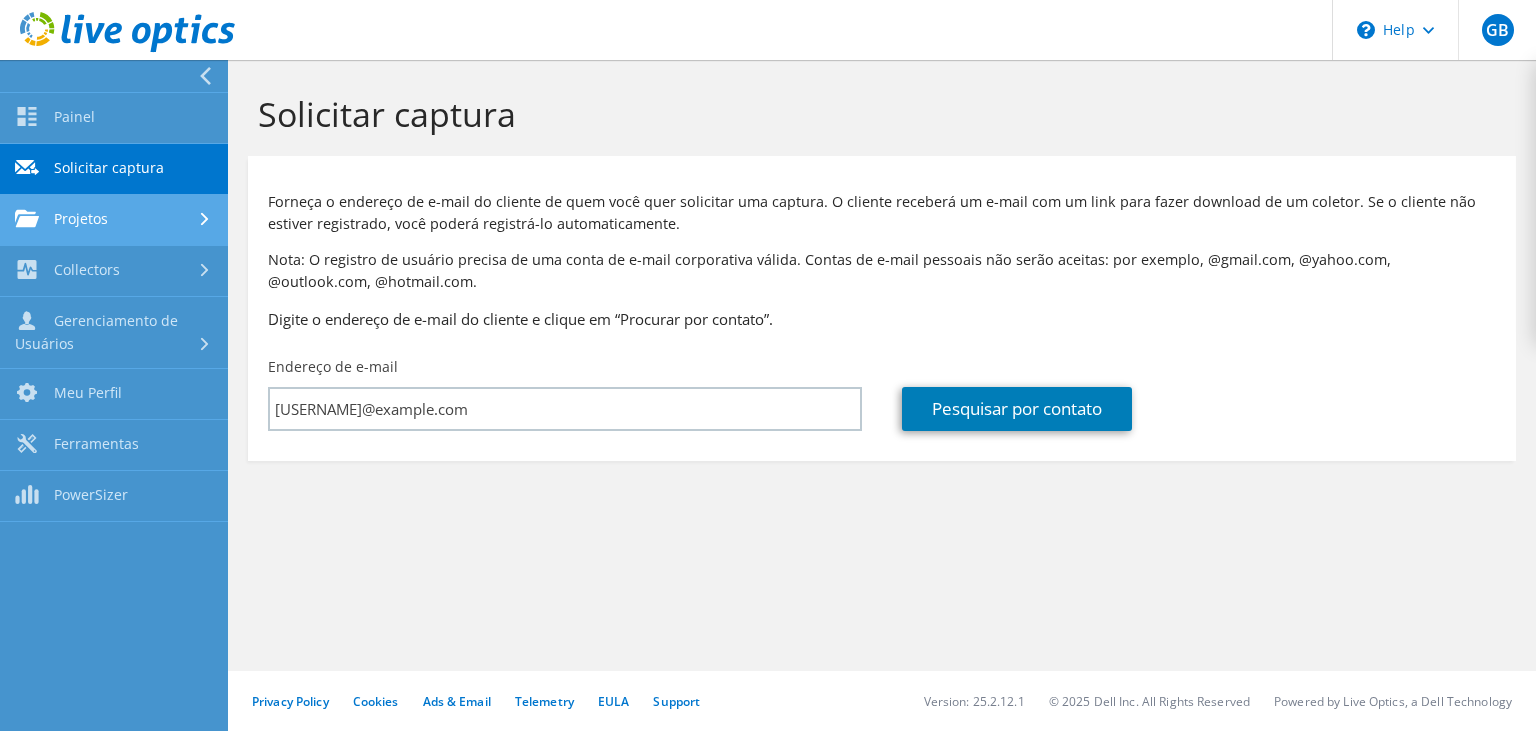 click on "Projetos" at bounding box center (114, 220) 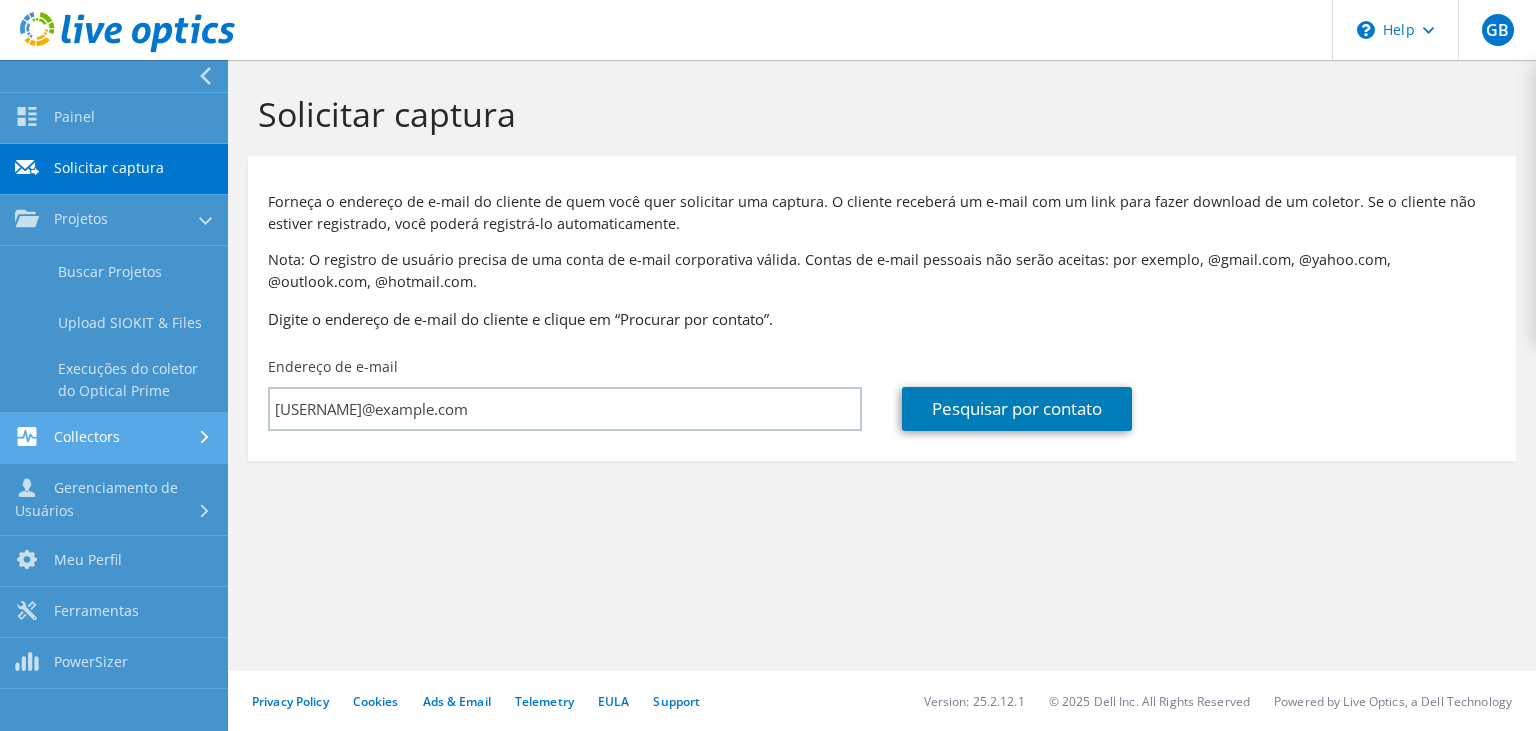 click on "Collectors" at bounding box center (114, 438) 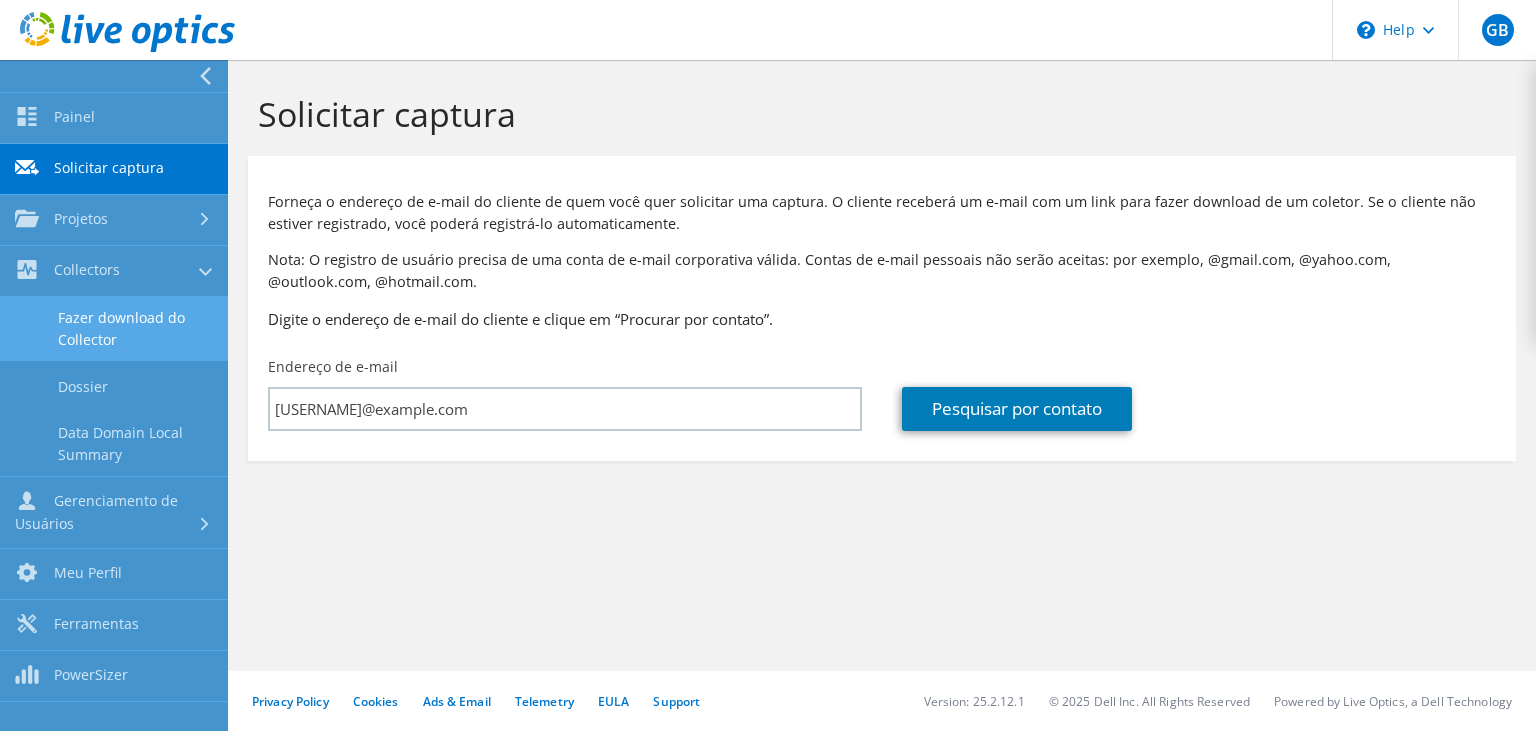 click on "Fazer download do Collector" at bounding box center [114, 329] 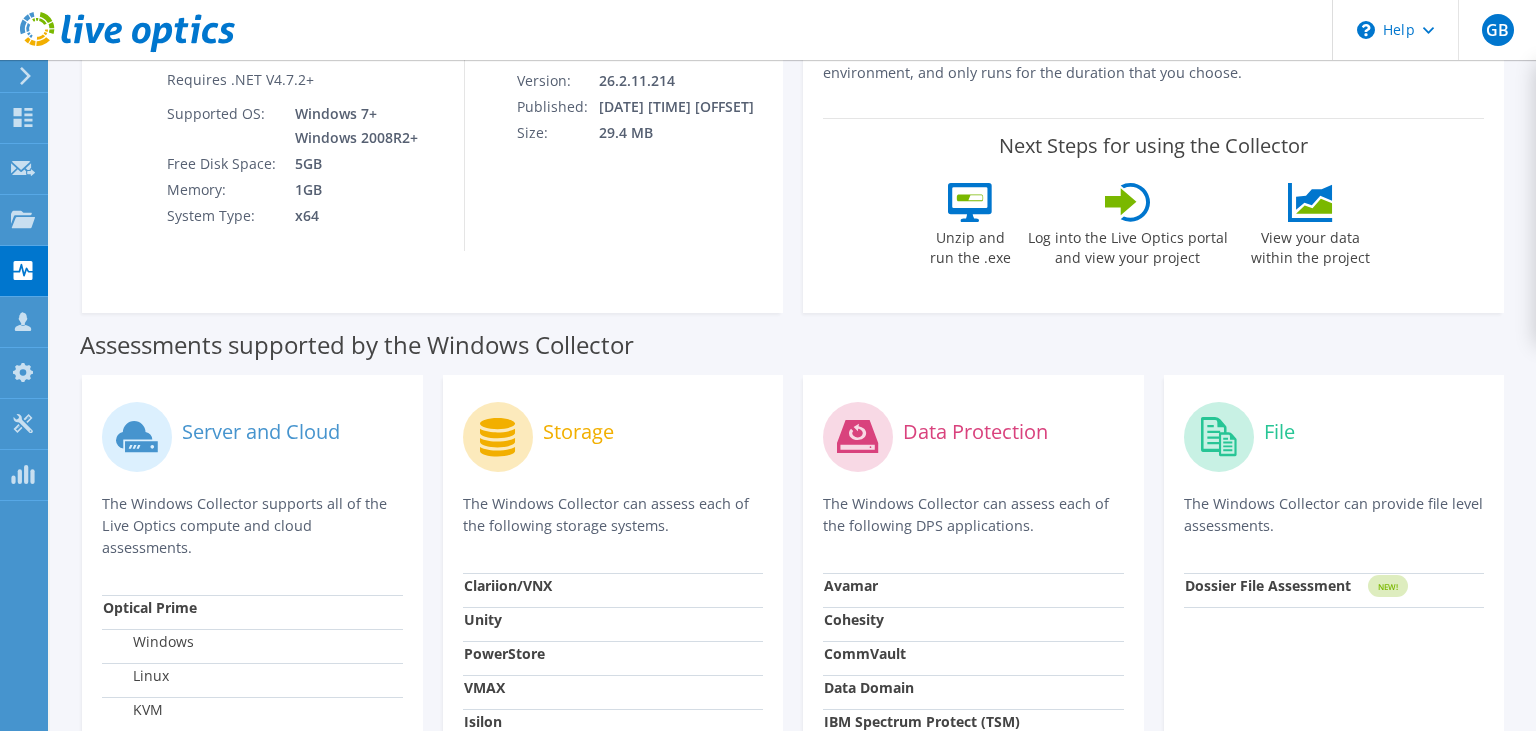 scroll, scrollTop: 0, scrollLeft: 0, axis: both 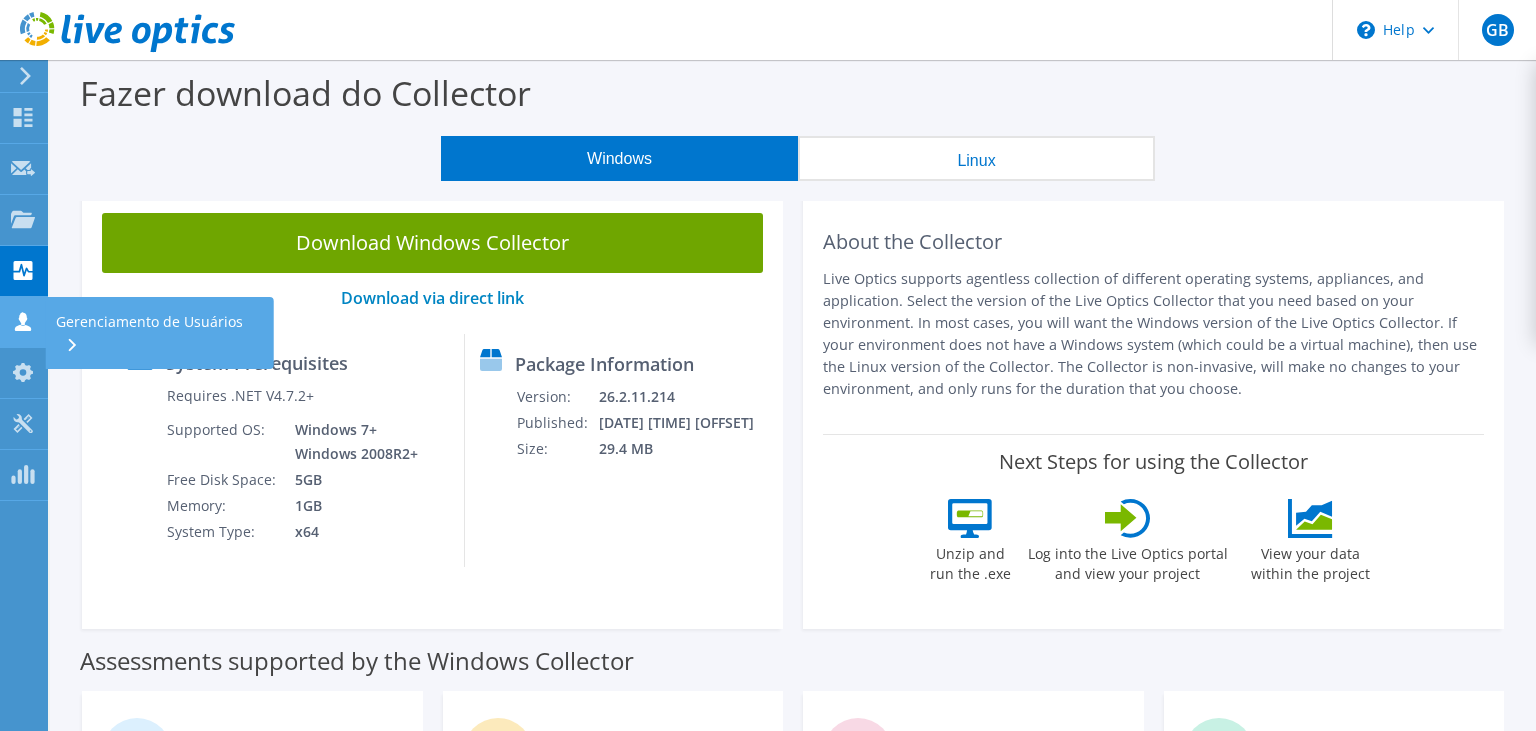 click 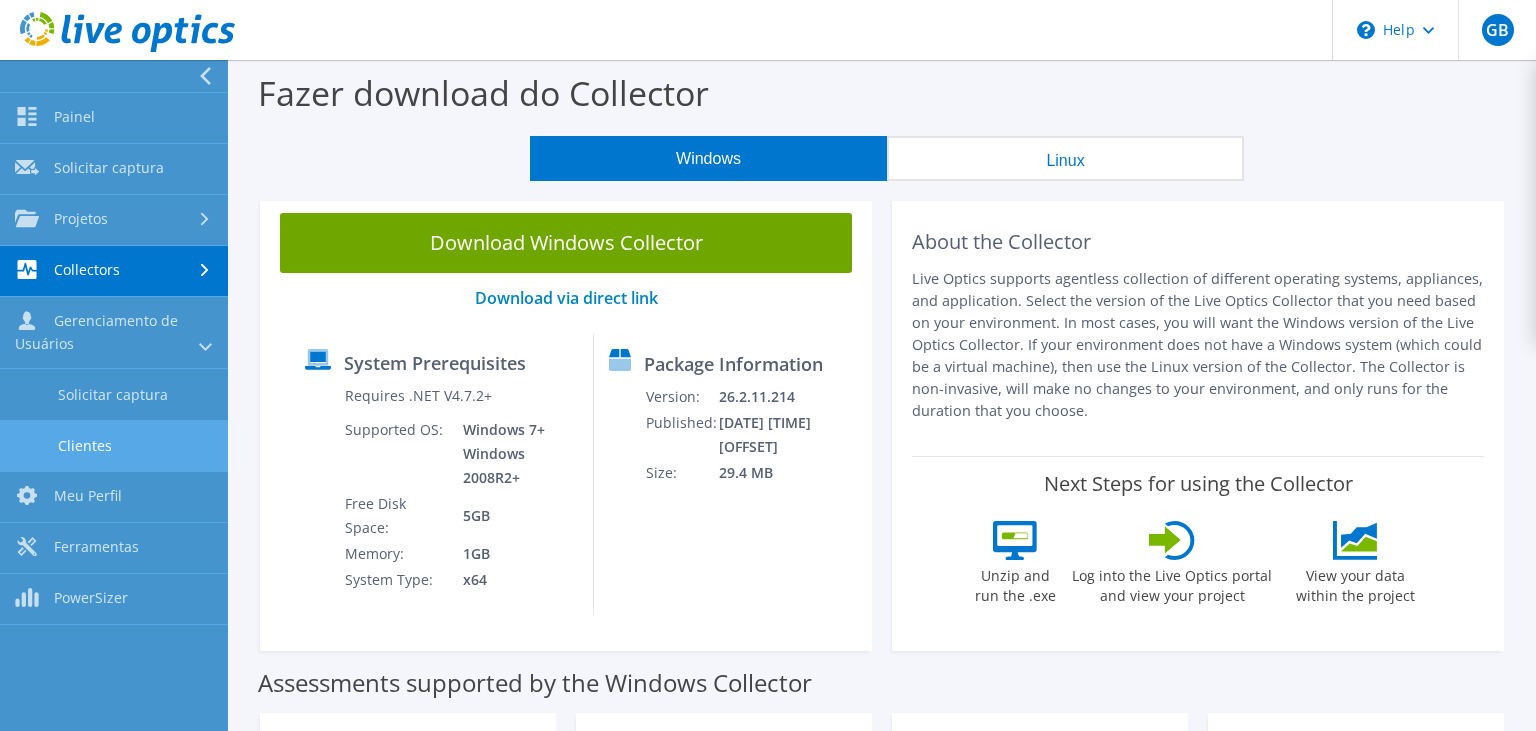 click on "Clientes" at bounding box center (114, 445) 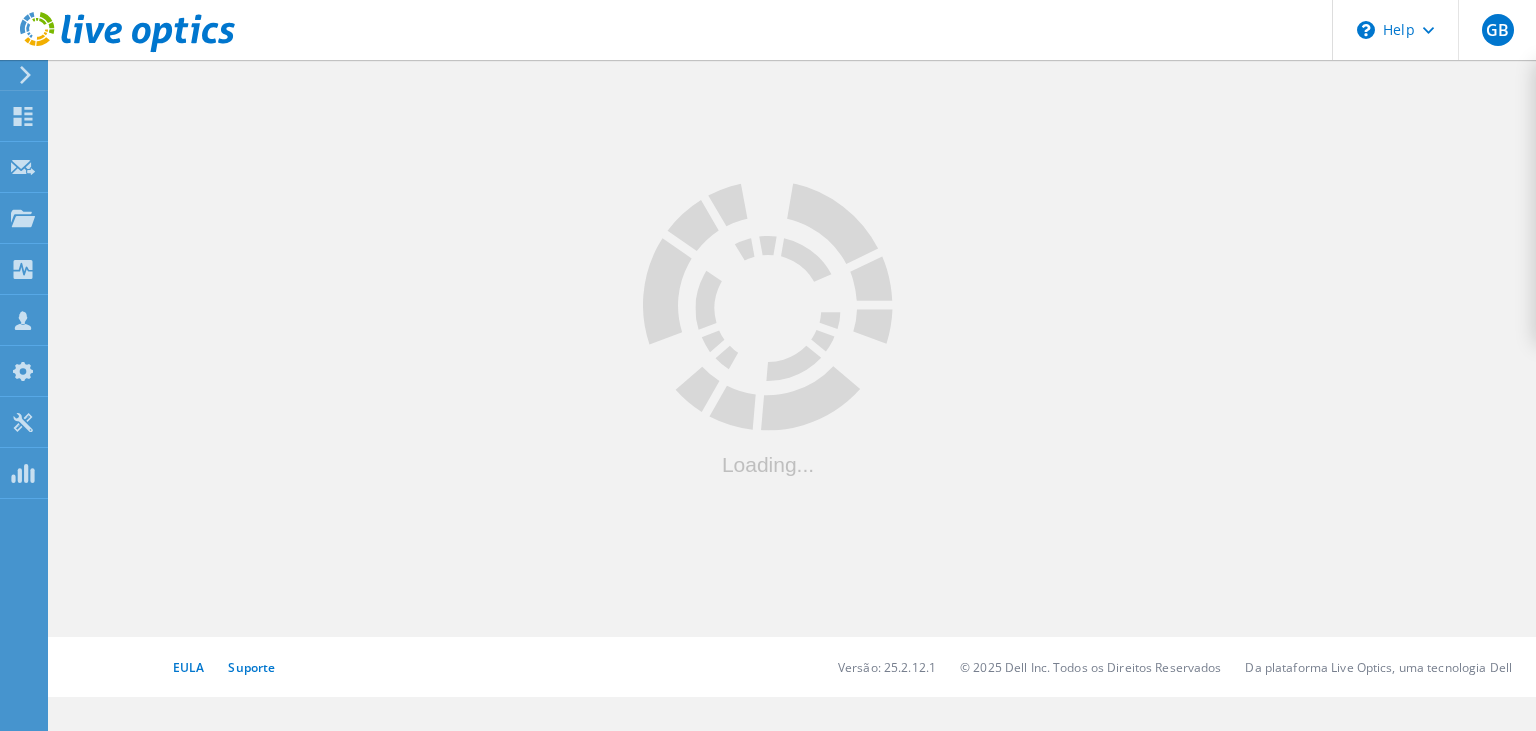 scroll, scrollTop: 0, scrollLeft: 0, axis: both 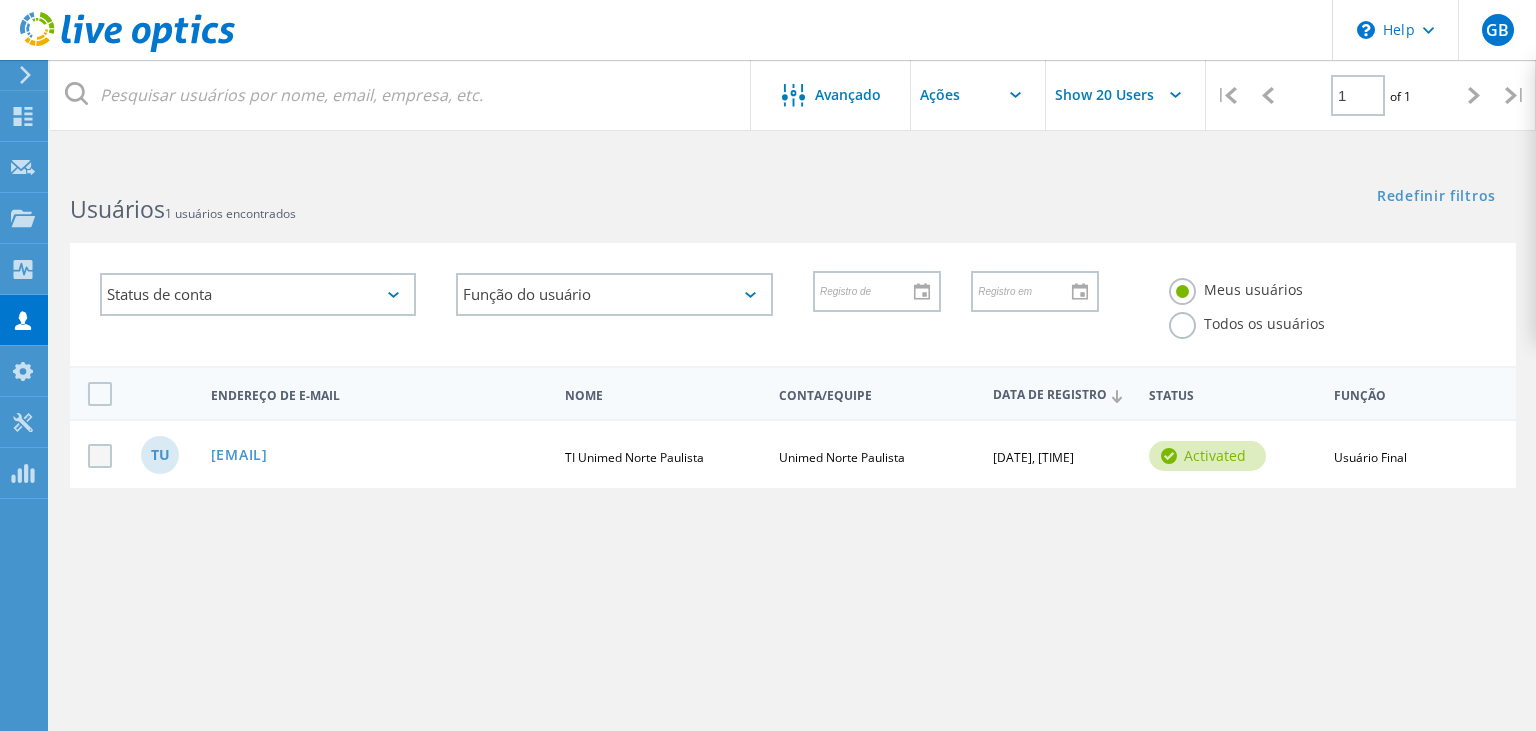 click at bounding box center (104, 456) 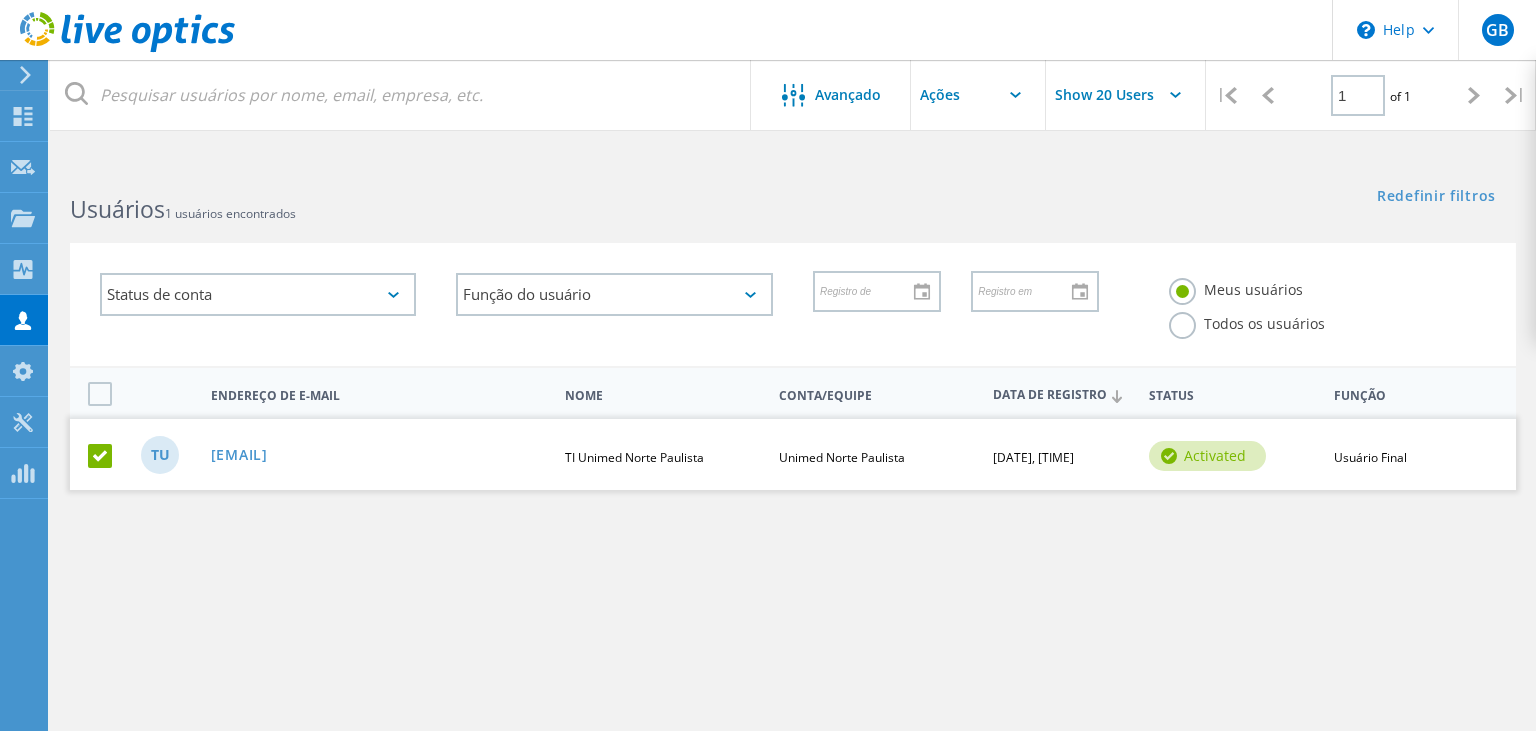 click at bounding box center [104, 456] 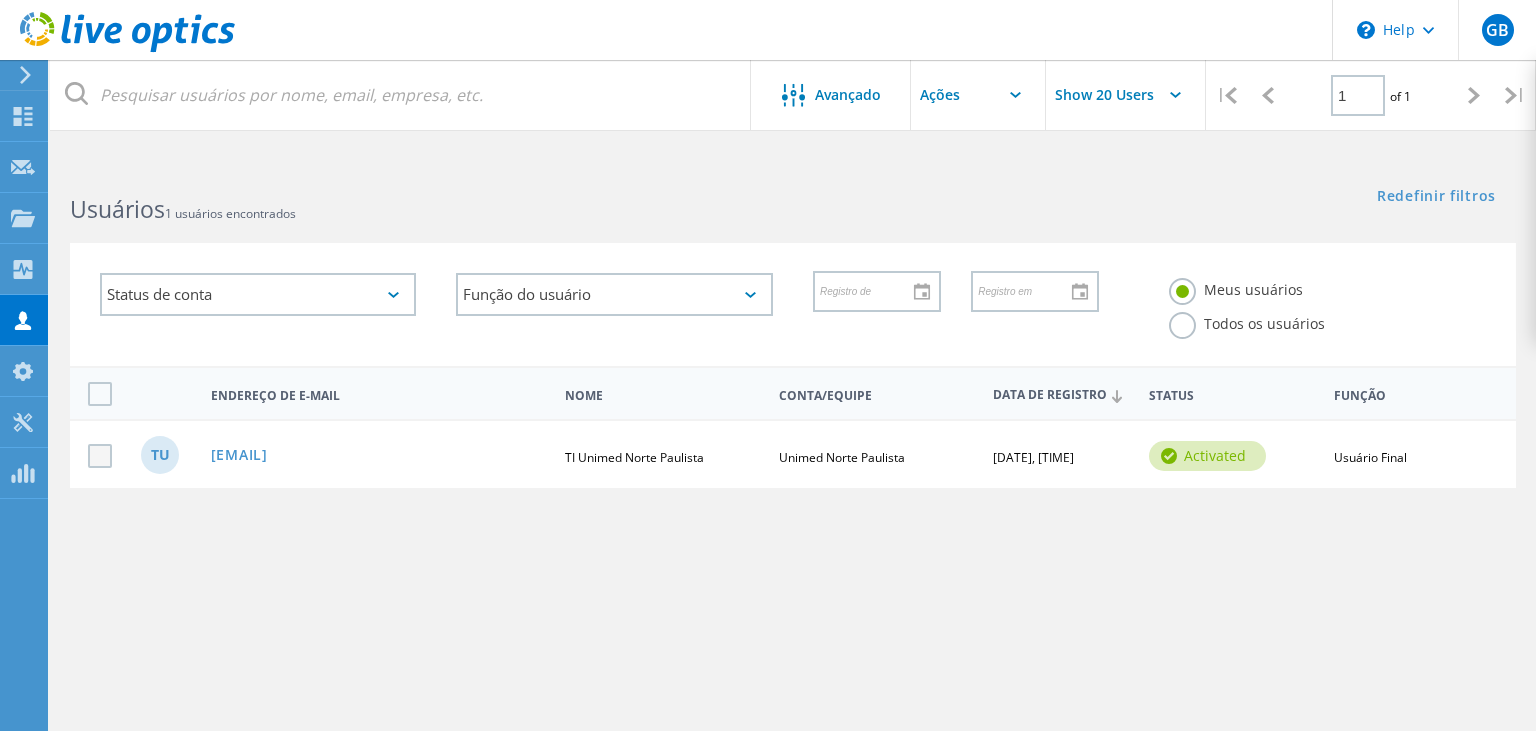 click at bounding box center [104, 456] 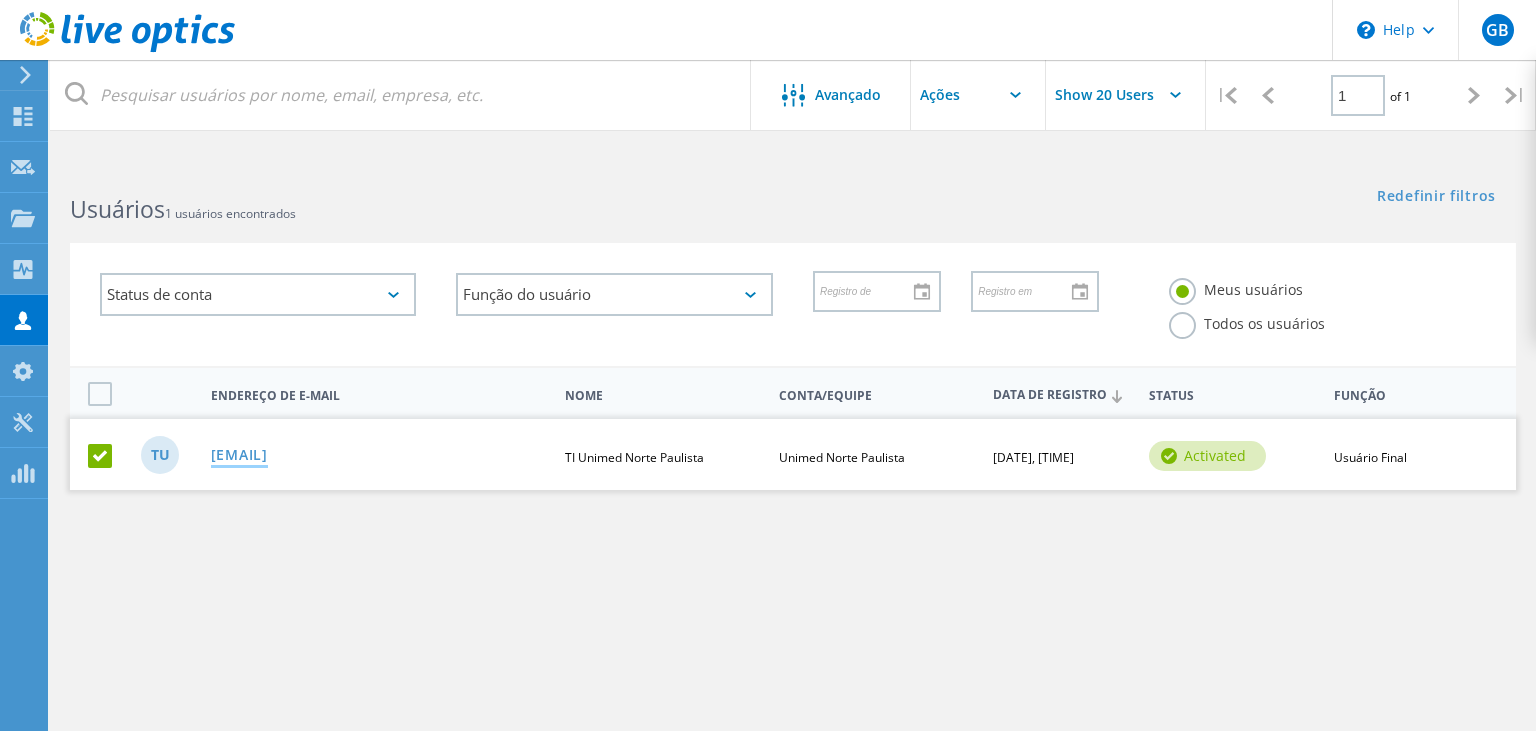 click on "informatica@unimednortepaulista.com.br" at bounding box center [239, 456] 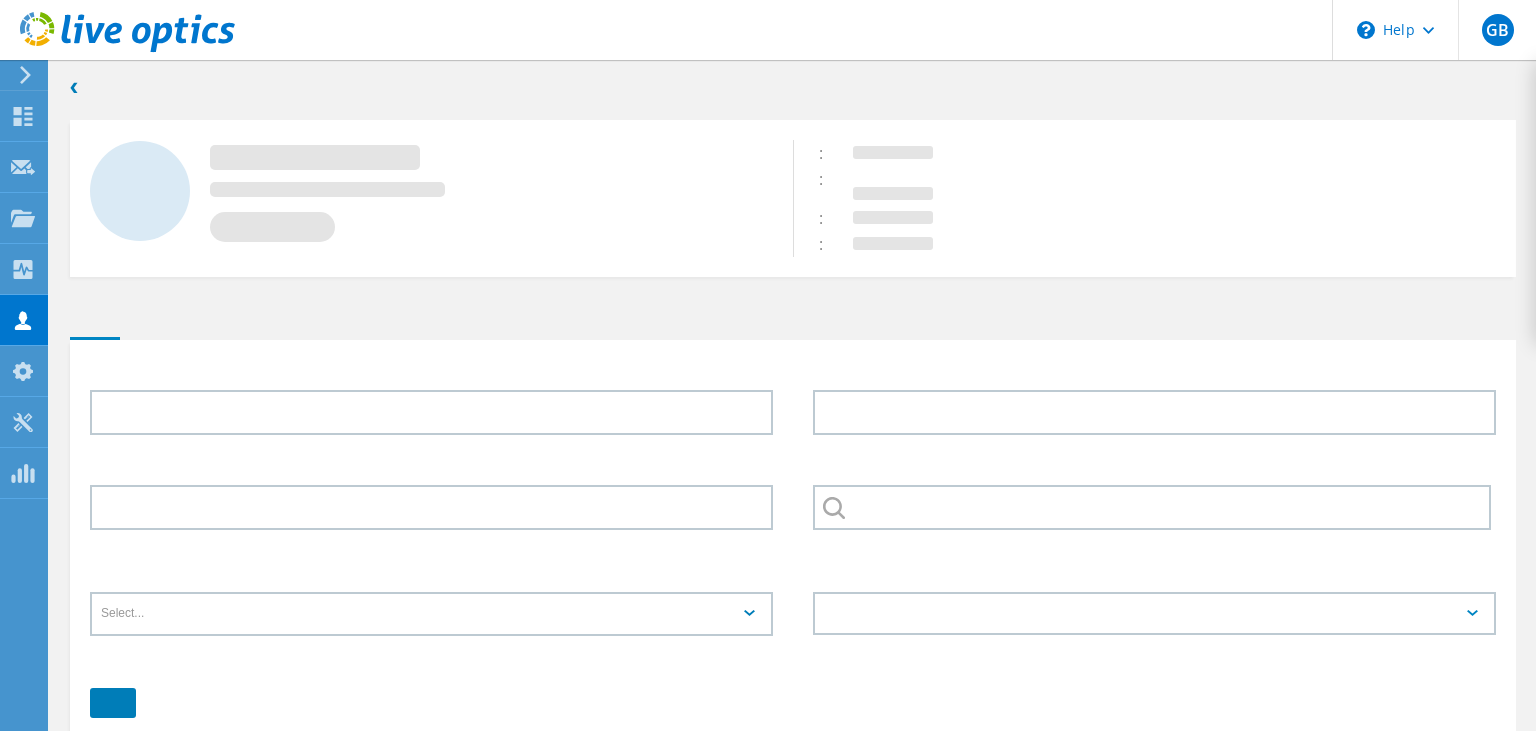 type on "TI" 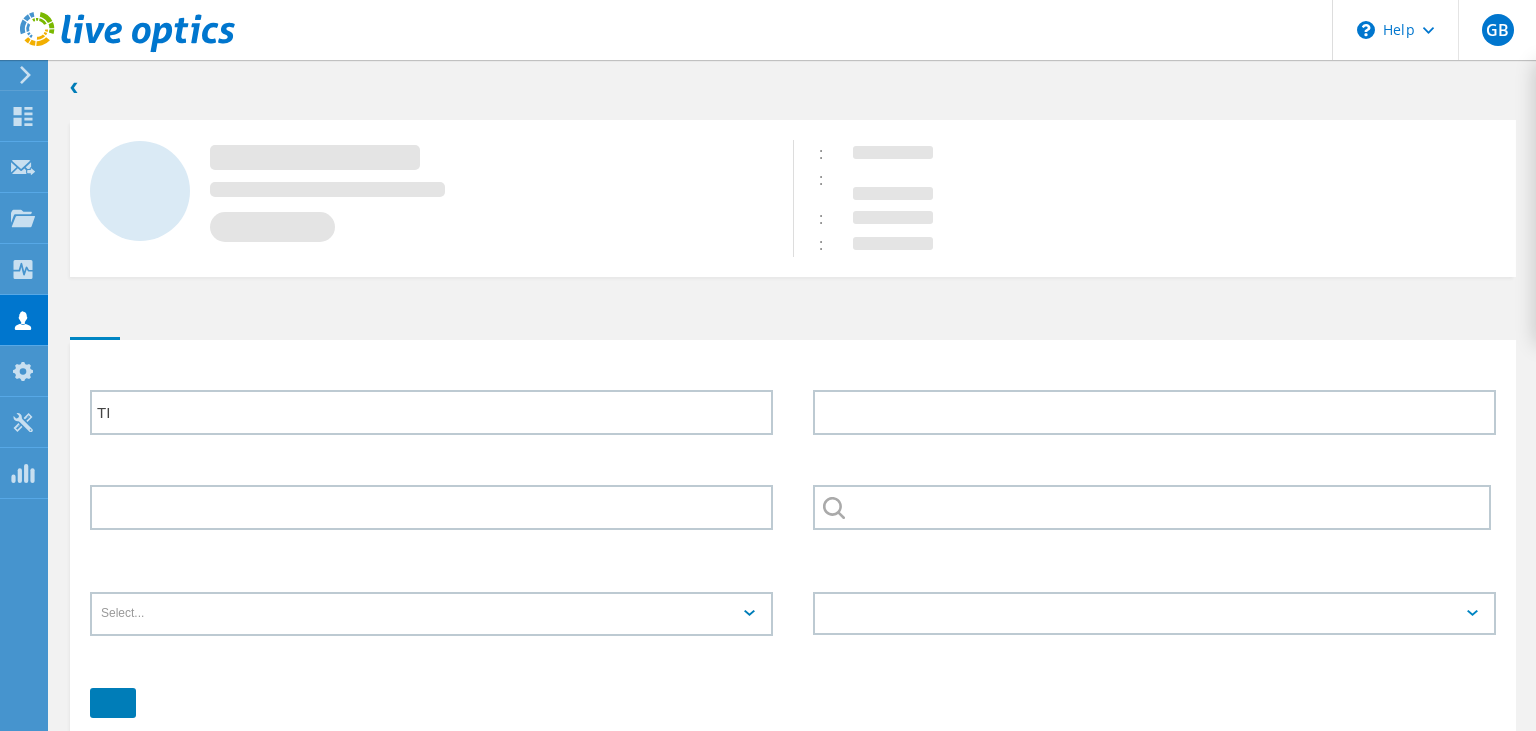 type on "Unimed Norte Paulista" 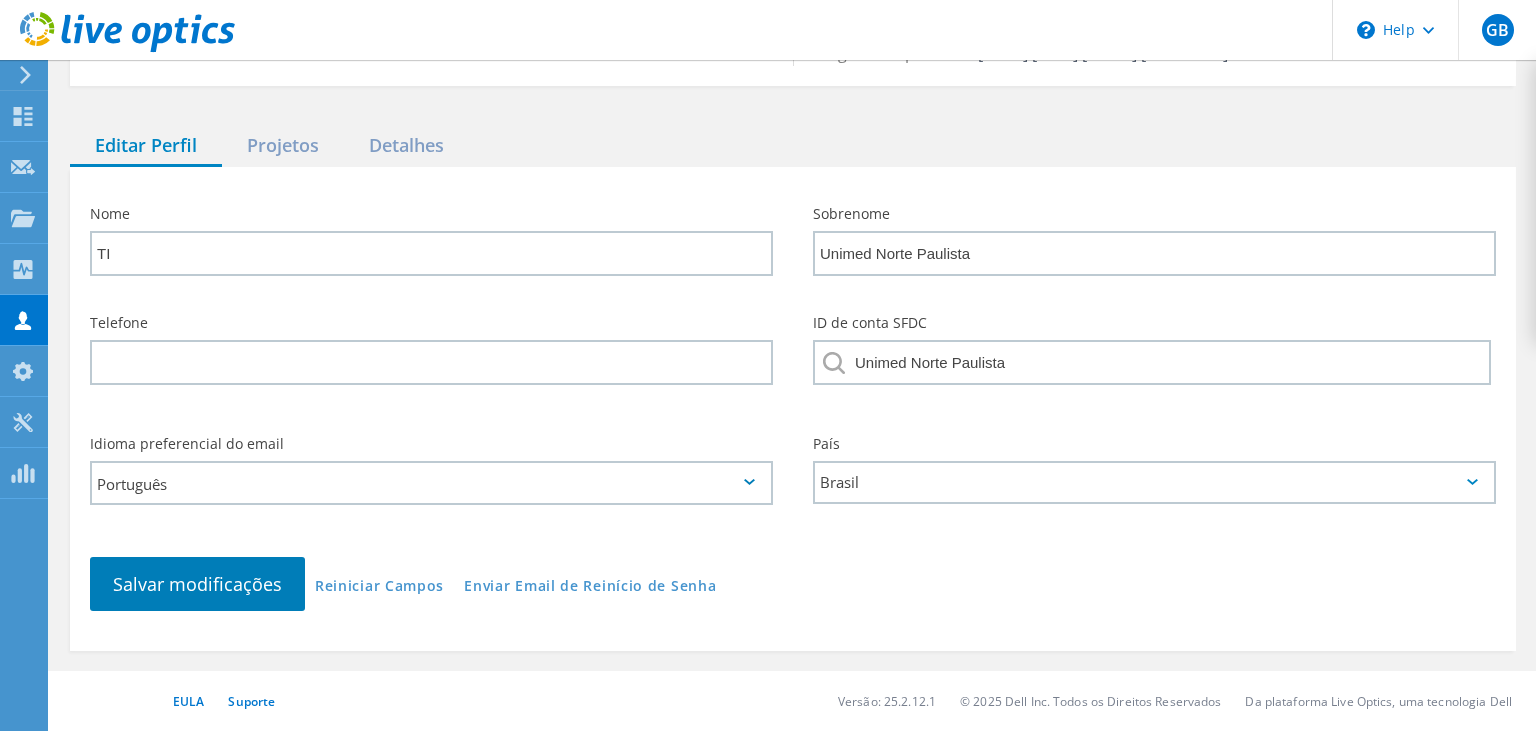 scroll, scrollTop: 26, scrollLeft: 0, axis: vertical 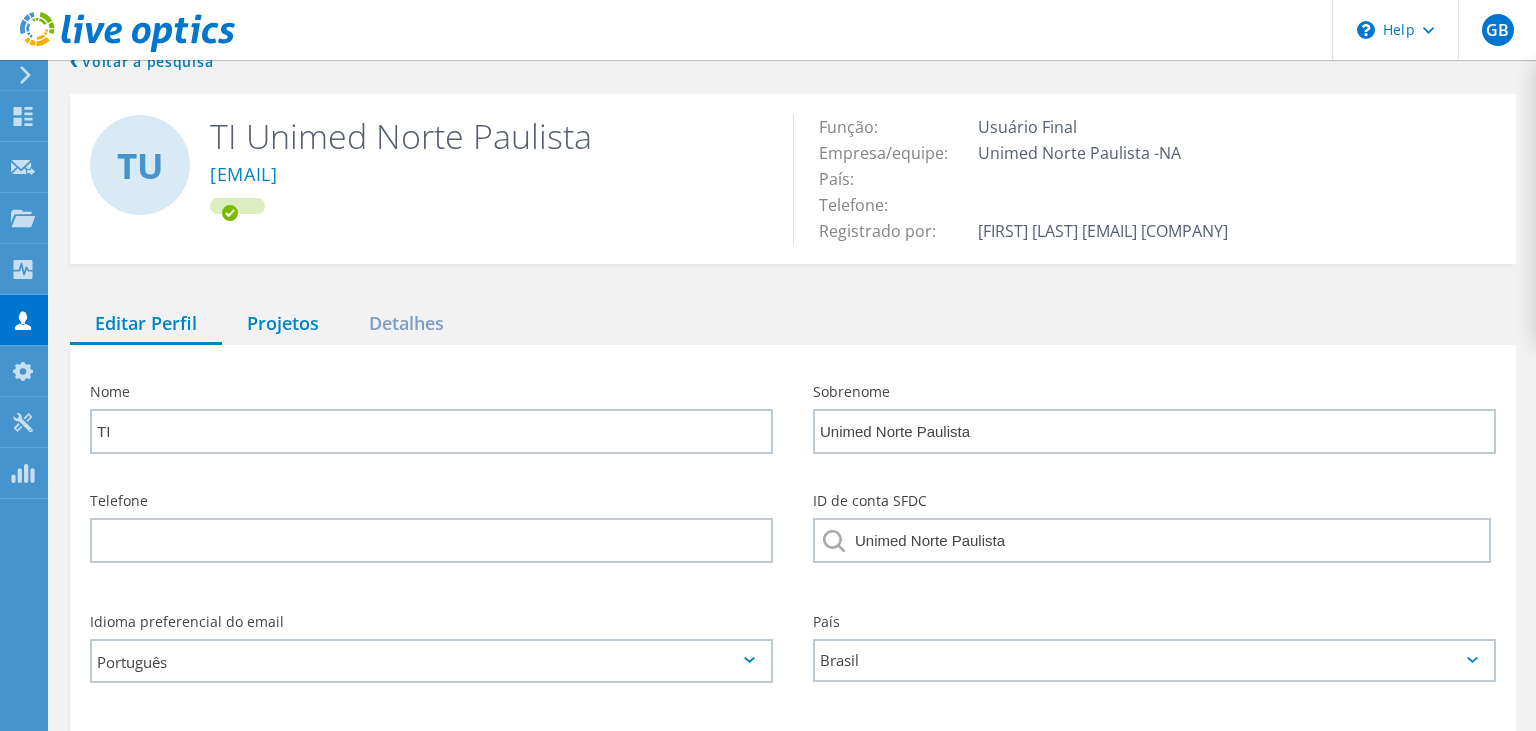 click on "Projetos" 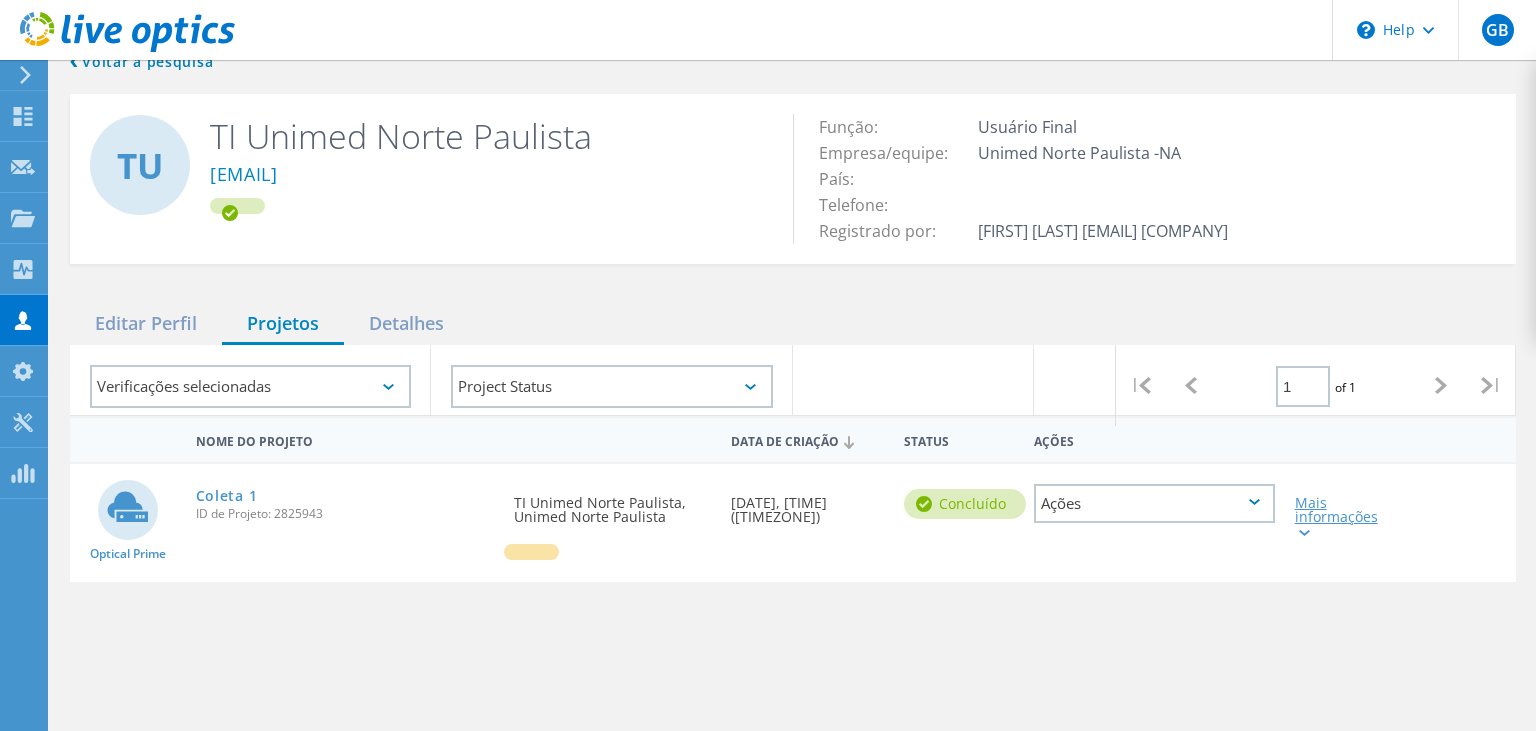 click 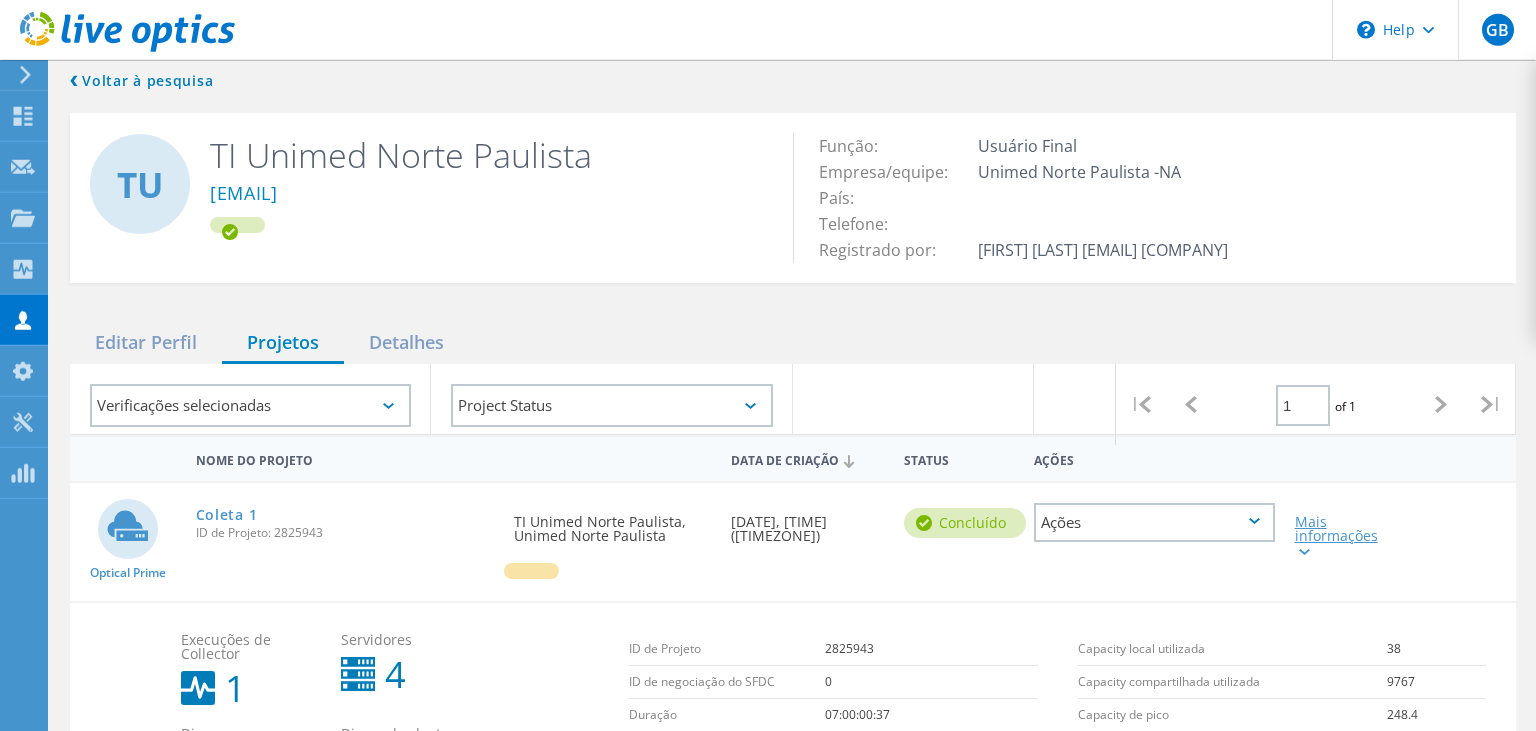 scroll, scrollTop: 0, scrollLeft: 0, axis: both 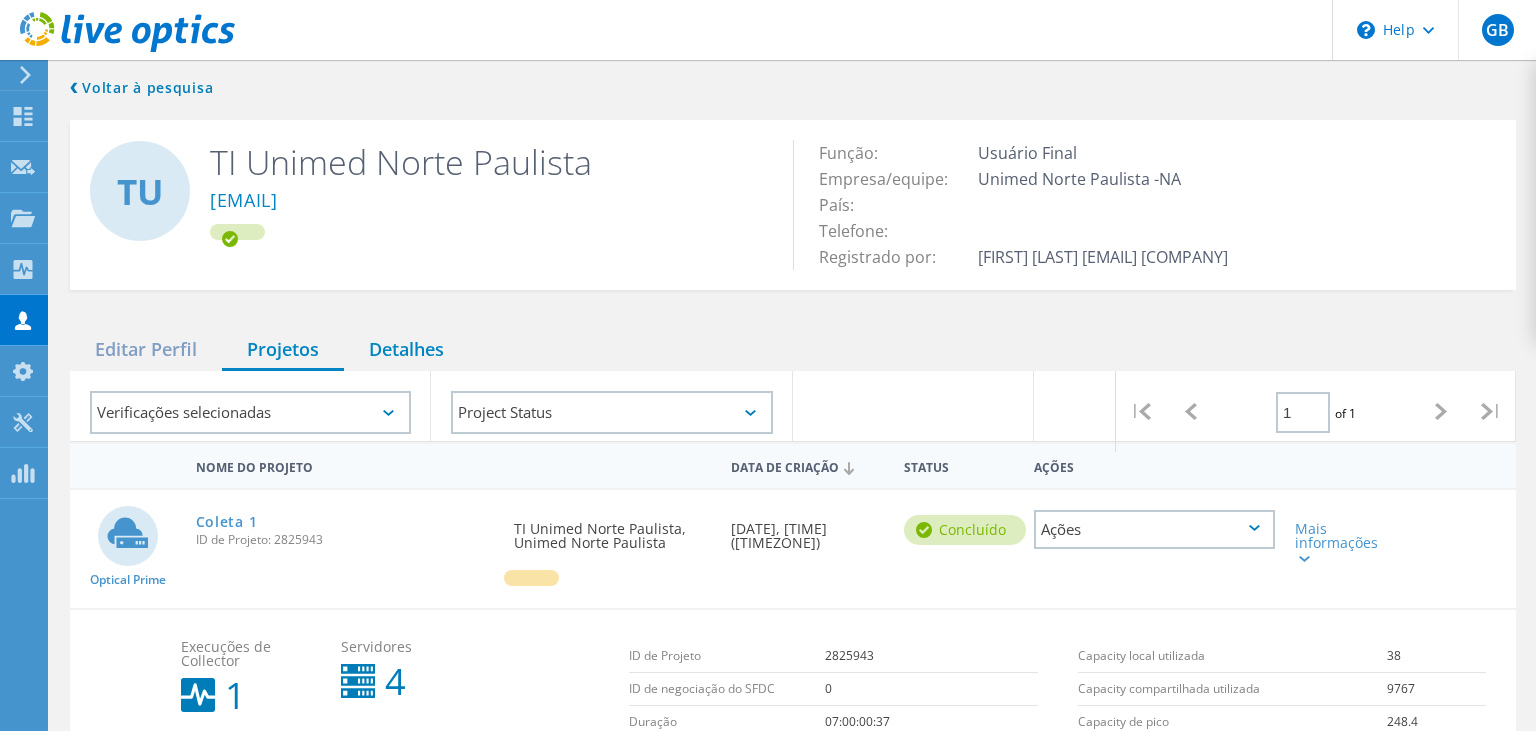 click on "Detalhes" 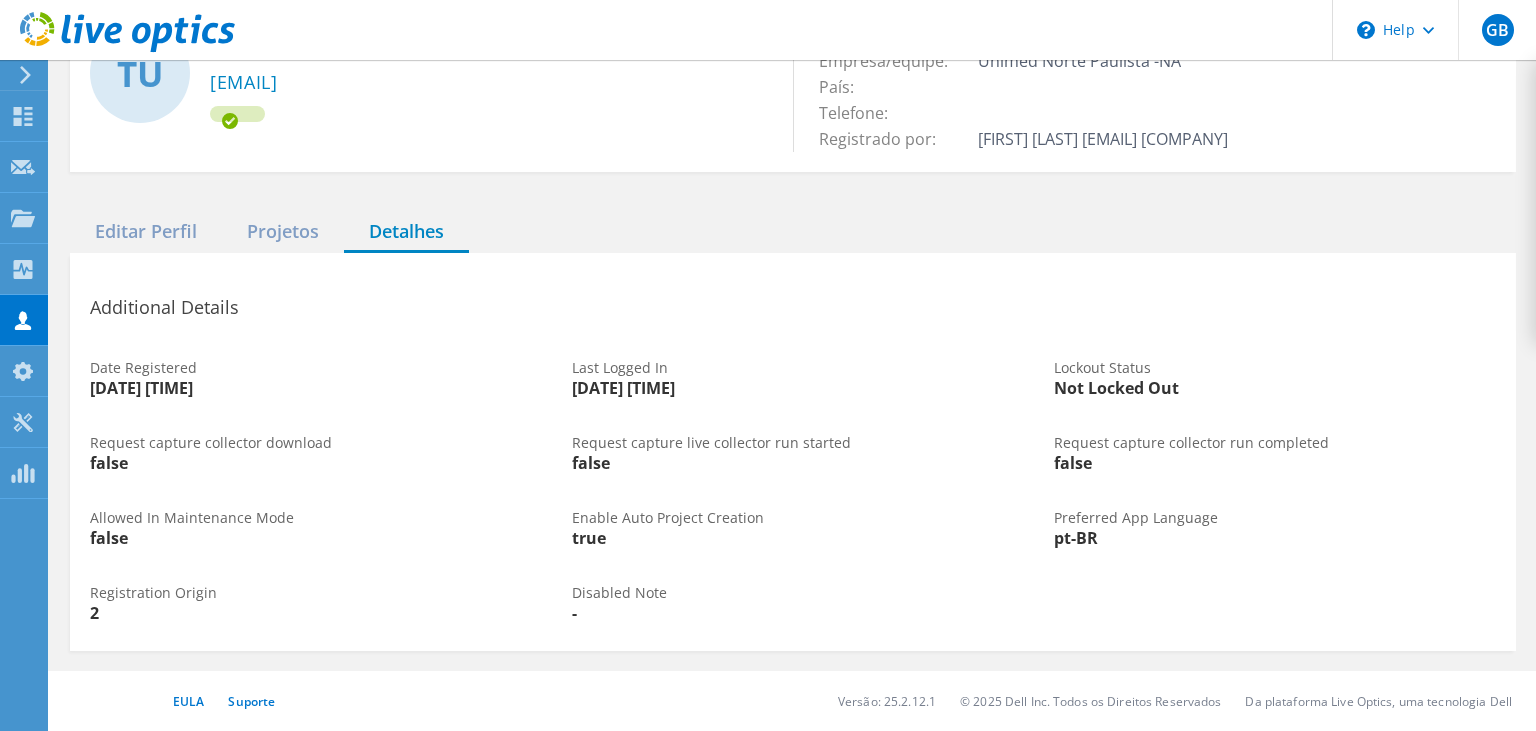 scroll, scrollTop: 0, scrollLeft: 0, axis: both 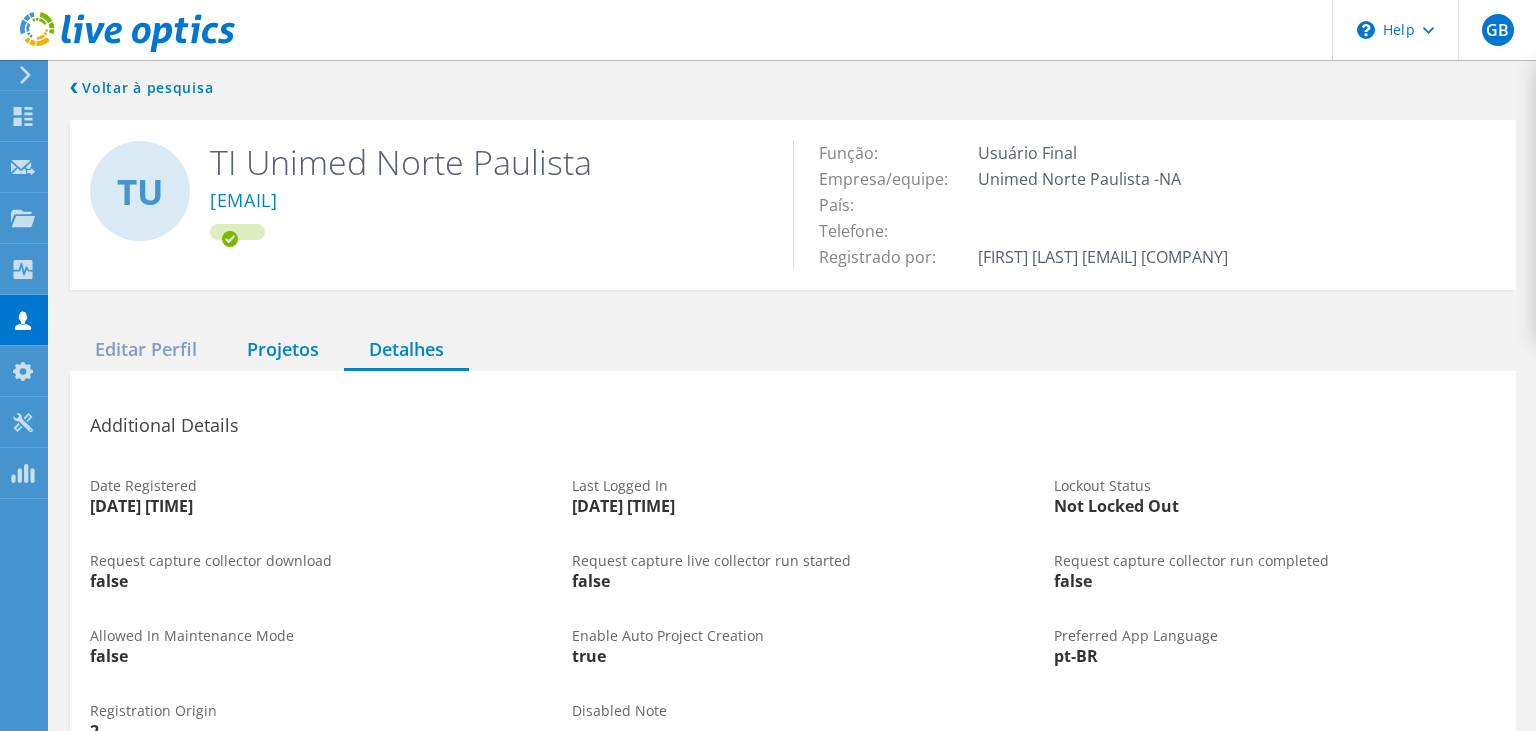 click on "Projetos" 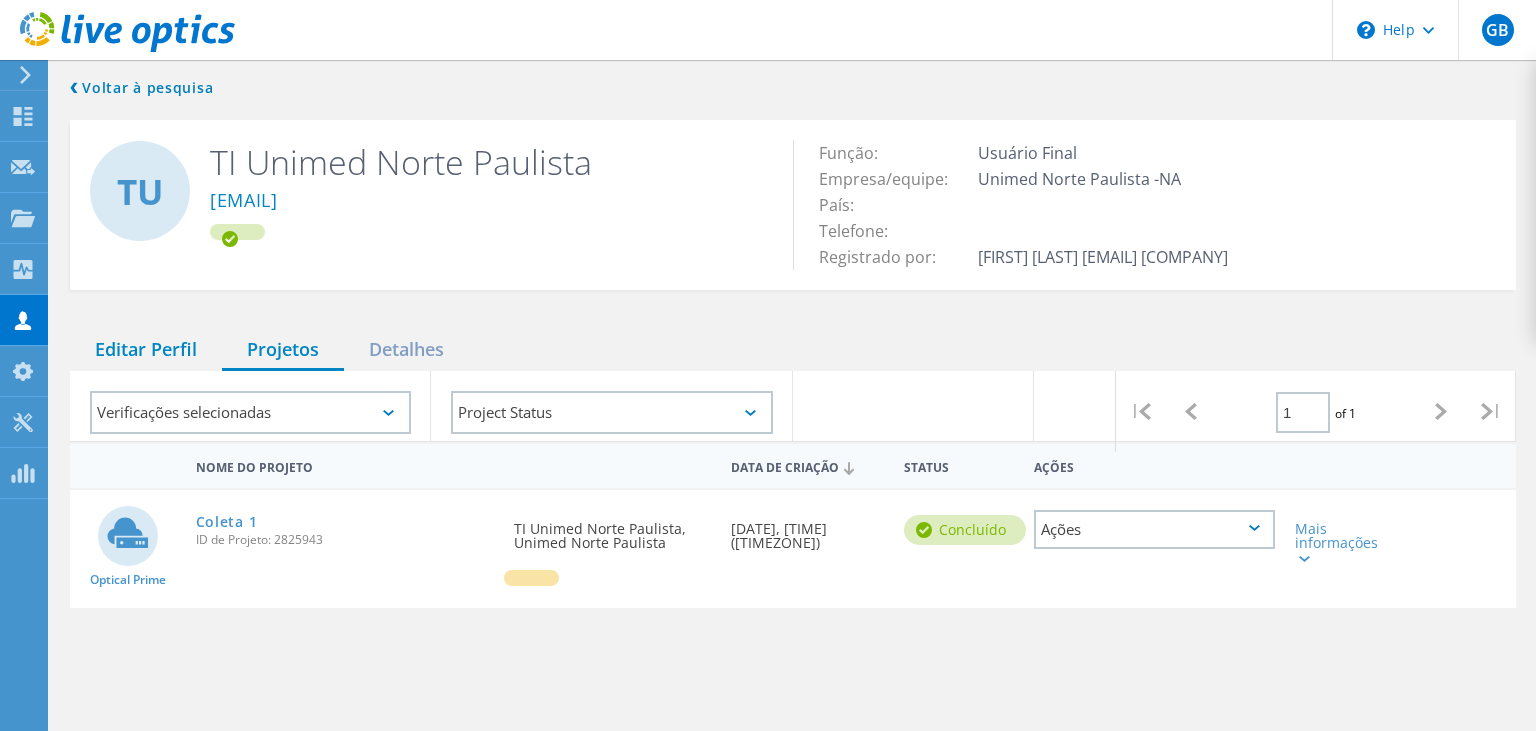 click on "Editar Perfil" 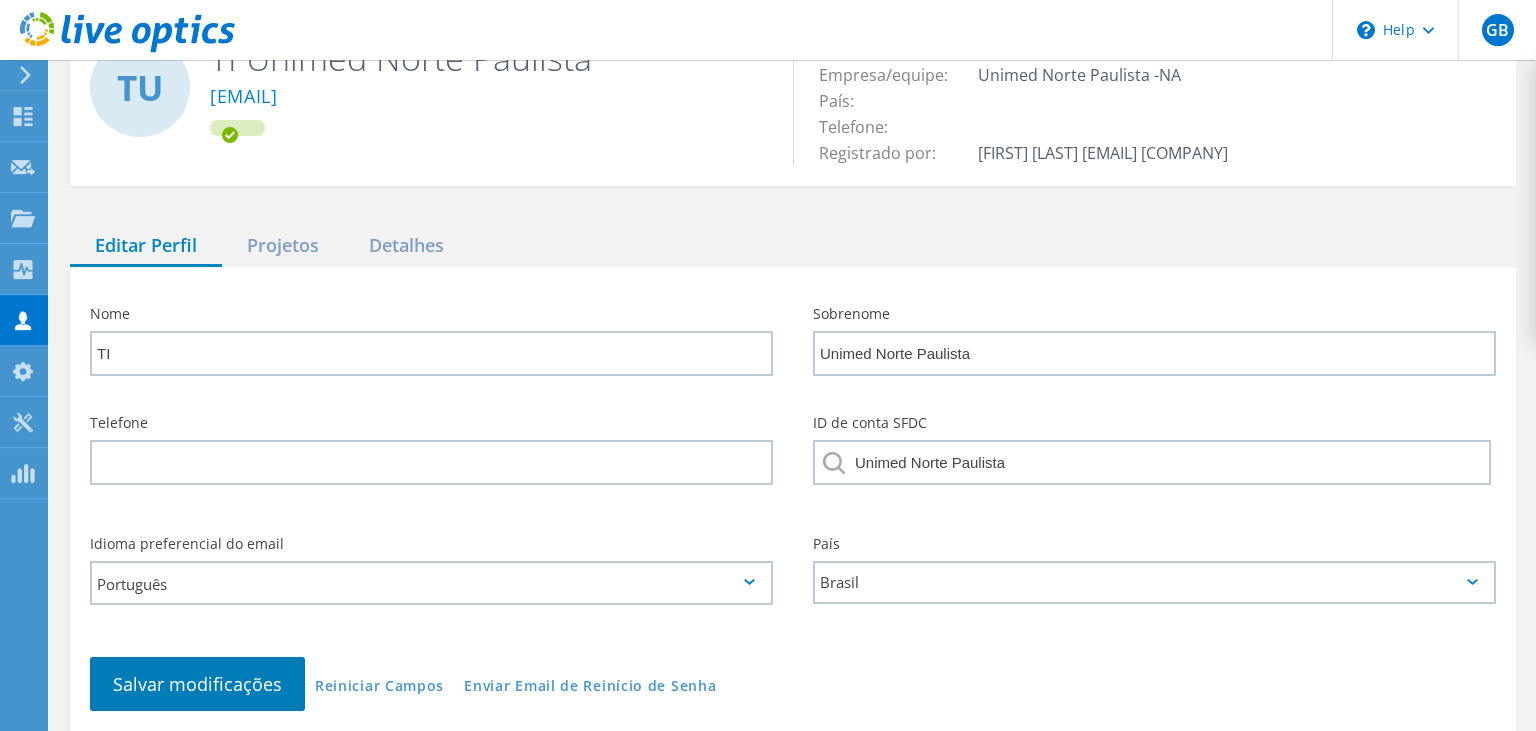 scroll, scrollTop: 0, scrollLeft: 0, axis: both 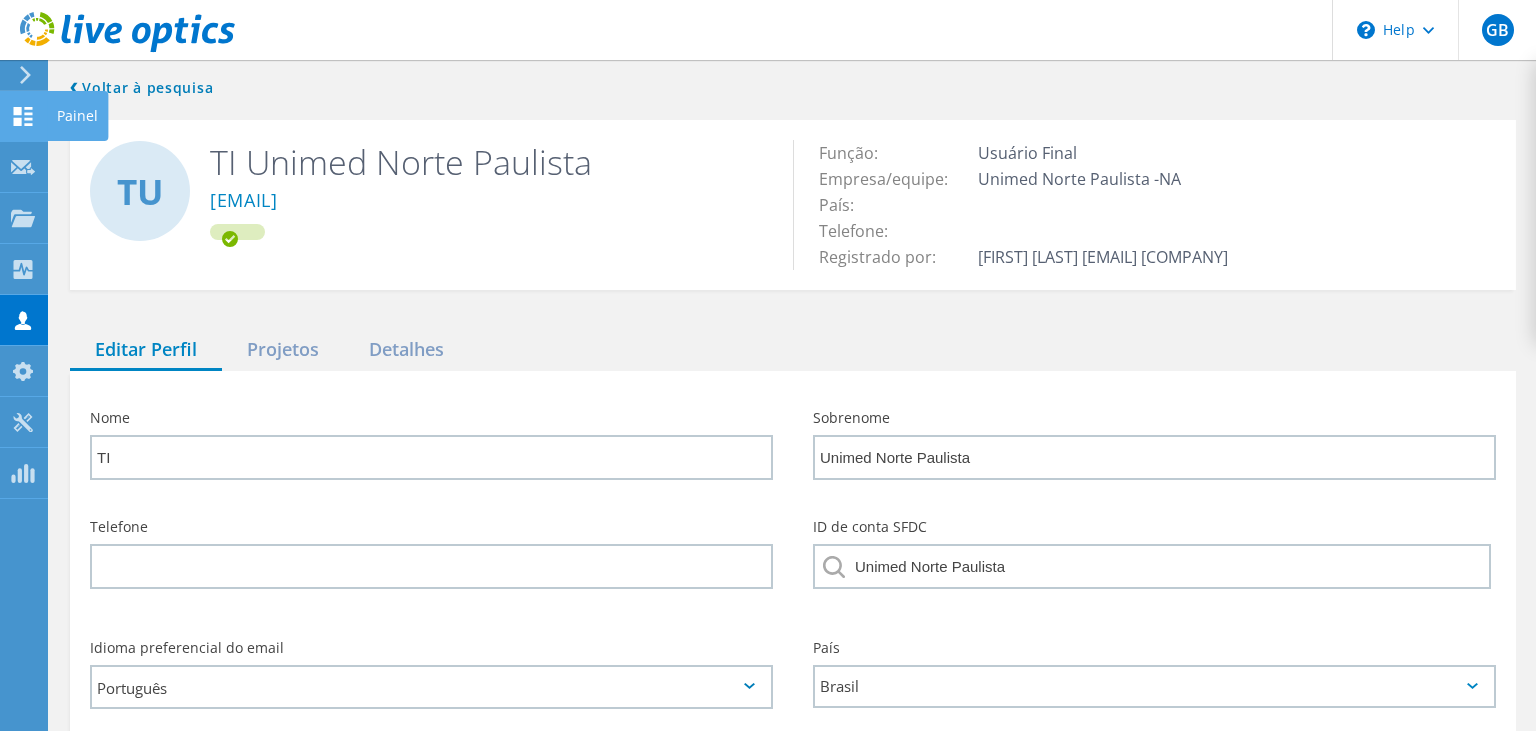click 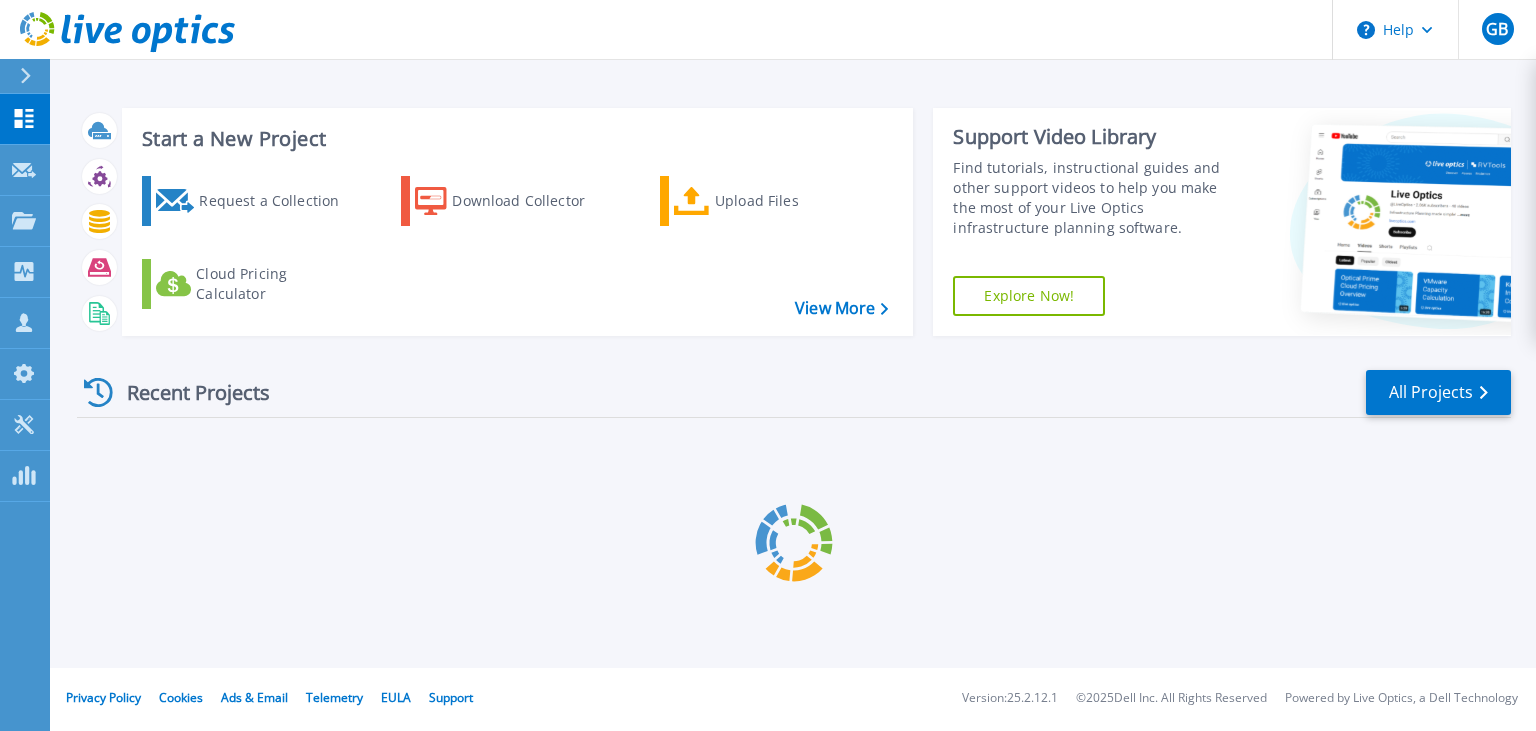 scroll, scrollTop: 0, scrollLeft: 0, axis: both 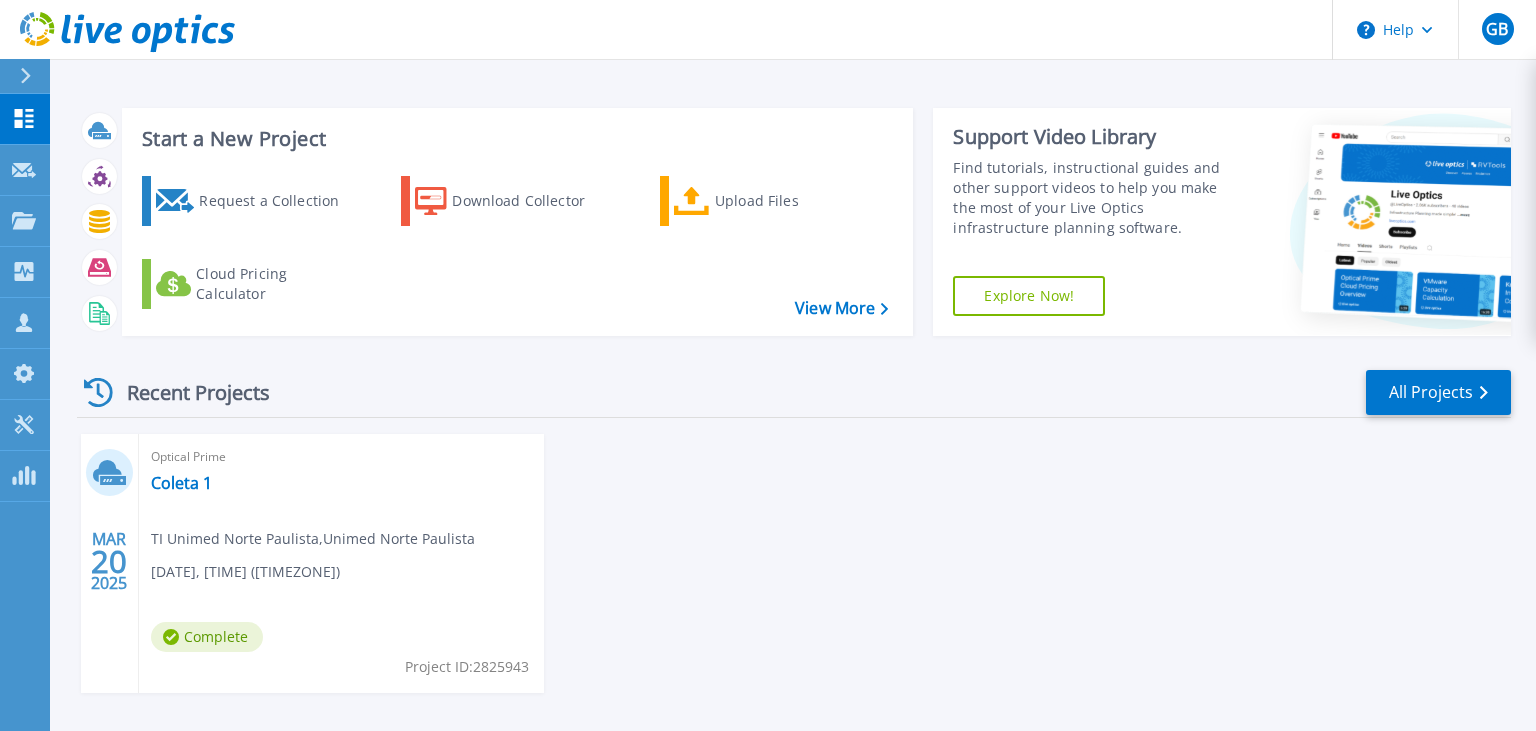 click on "Start a New Project" at bounding box center (515, 139) 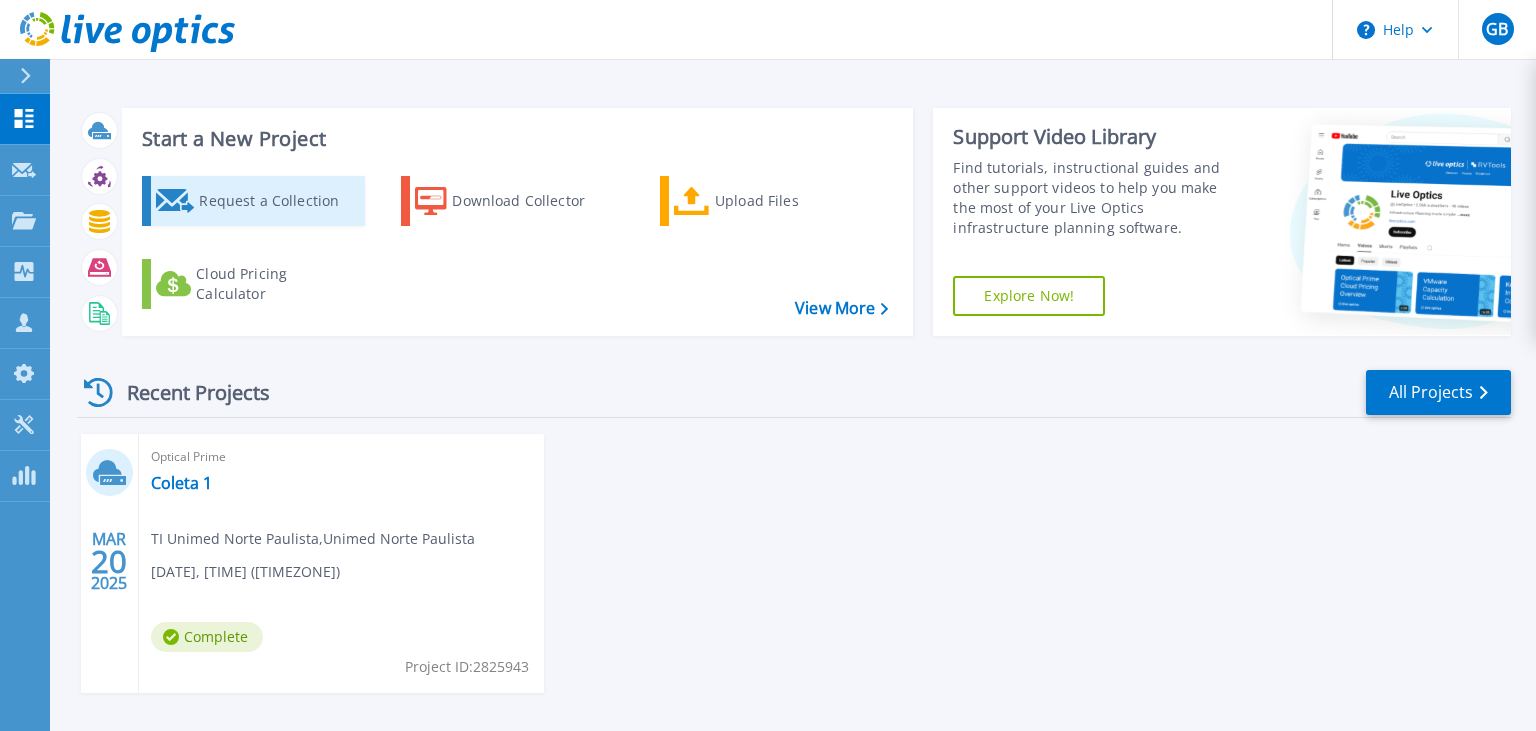 click on "Request a Collection" at bounding box center (279, 201) 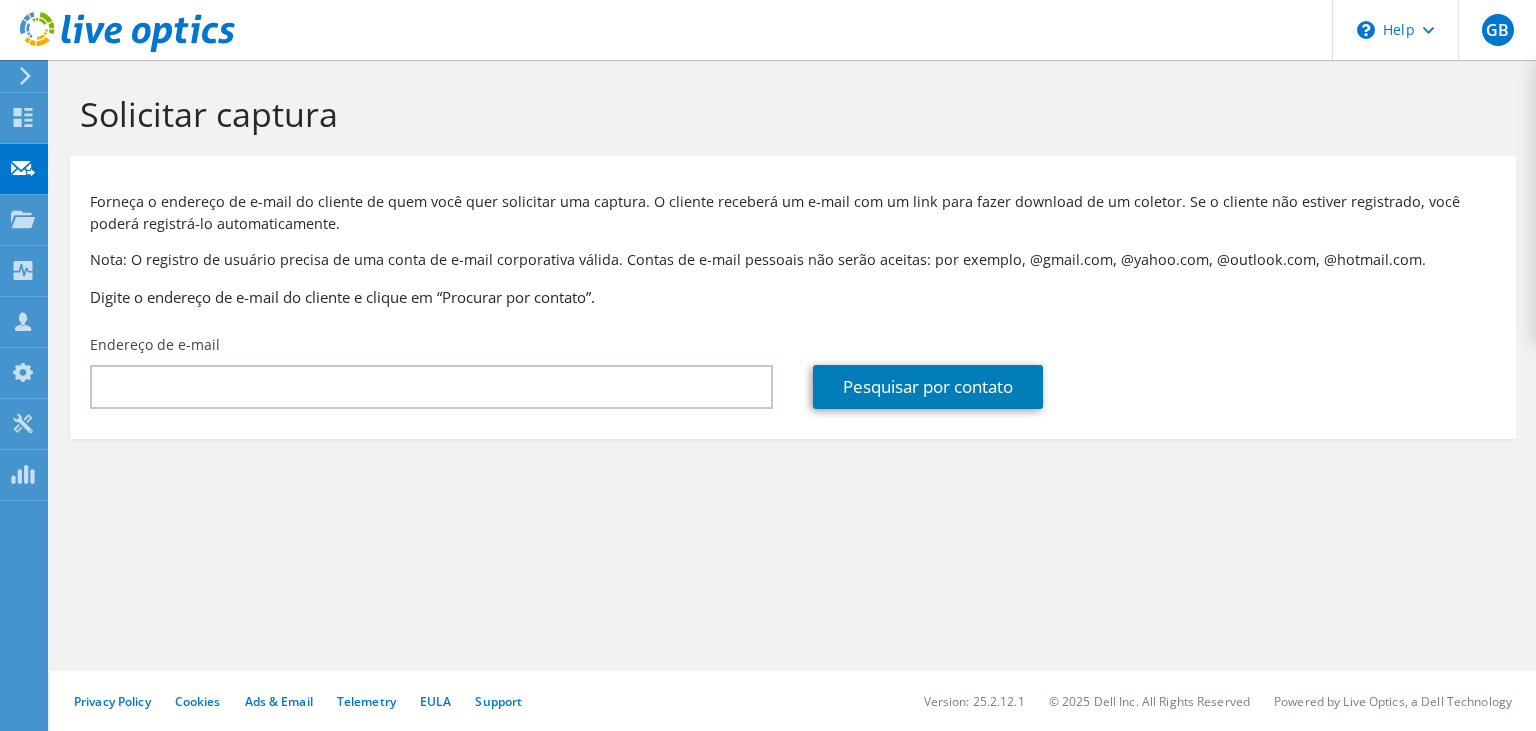 scroll, scrollTop: 0, scrollLeft: 0, axis: both 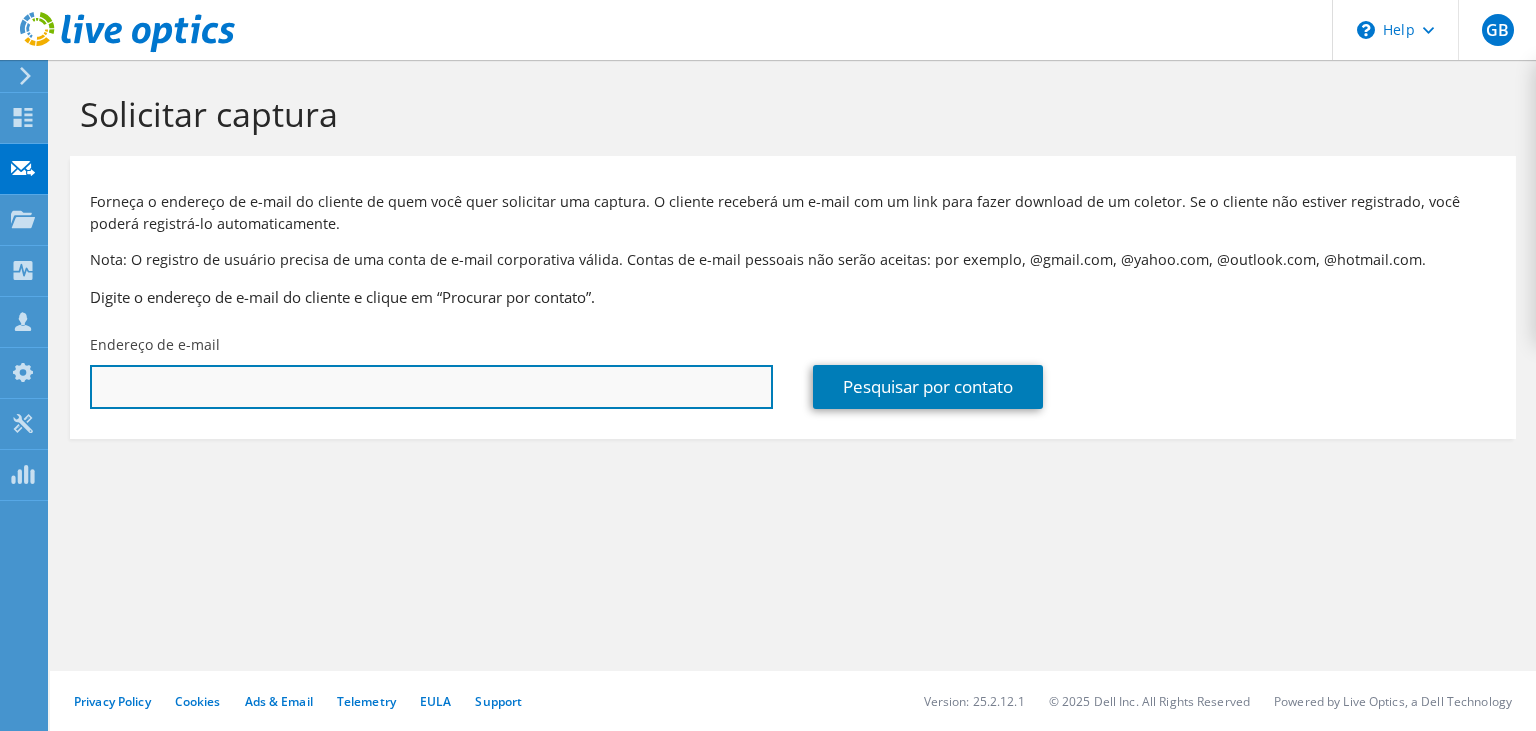 click at bounding box center (431, 387) 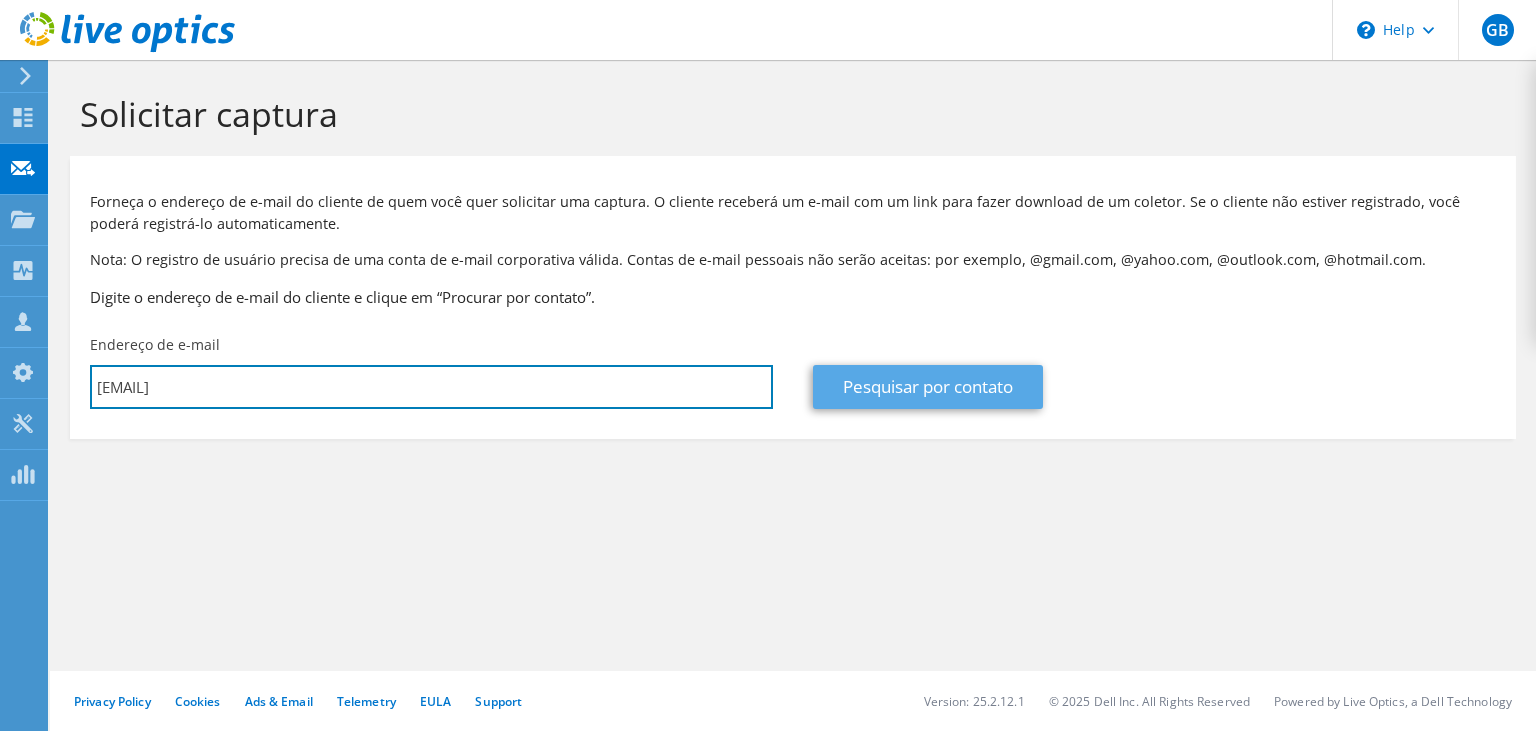 type on "daniel.pessinato@unimedaltamogiana.com.br" 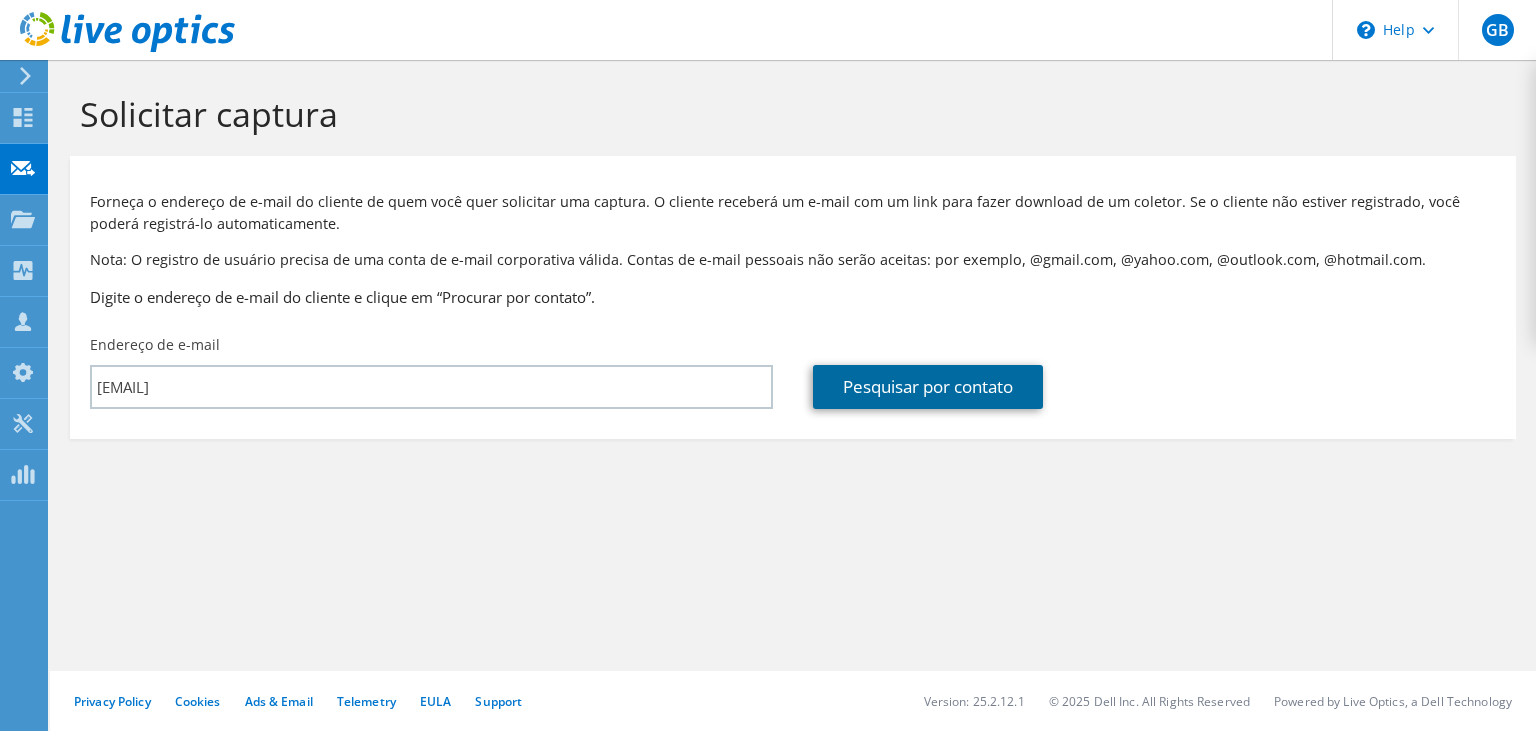 click on "Pesquisar por contato" at bounding box center [928, 387] 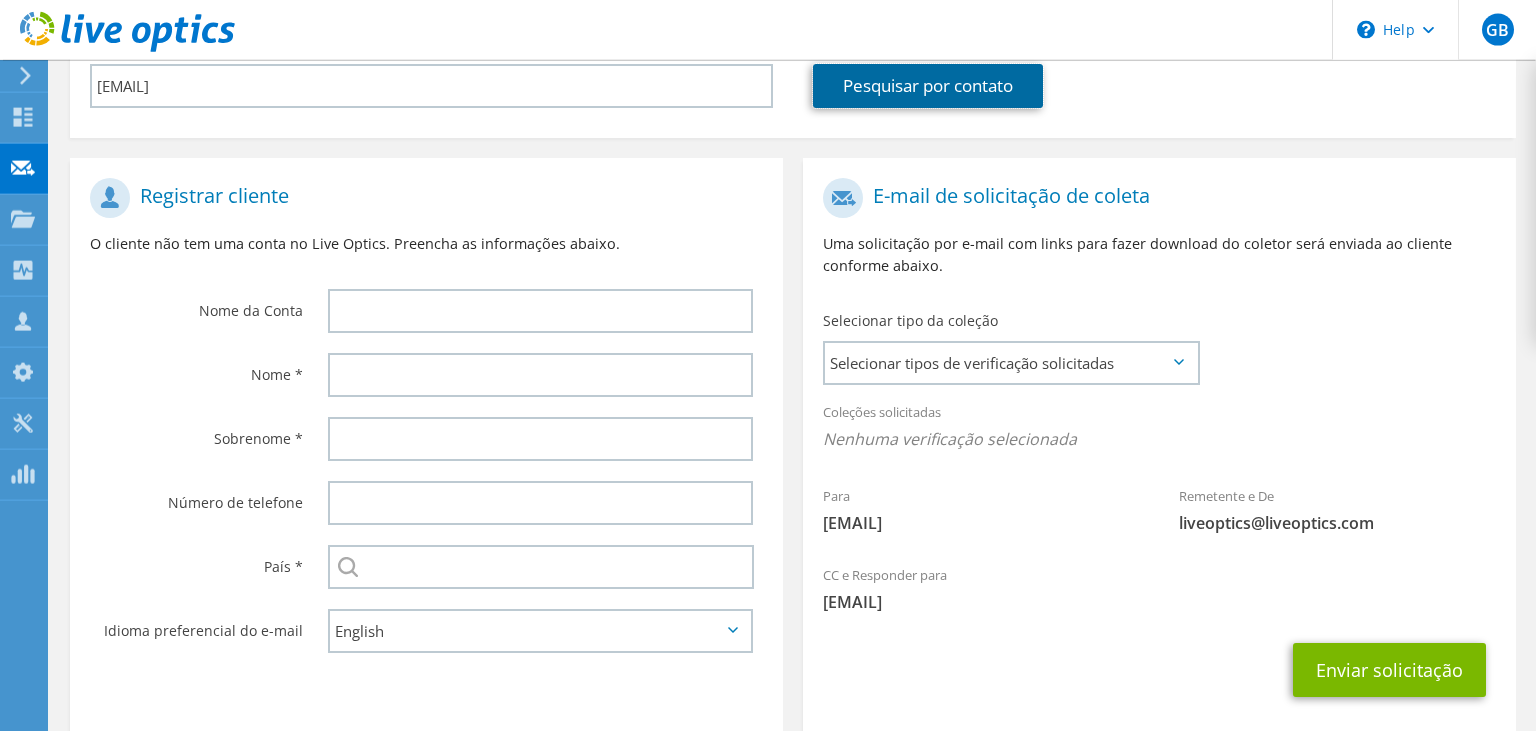scroll, scrollTop: 316, scrollLeft: 0, axis: vertical 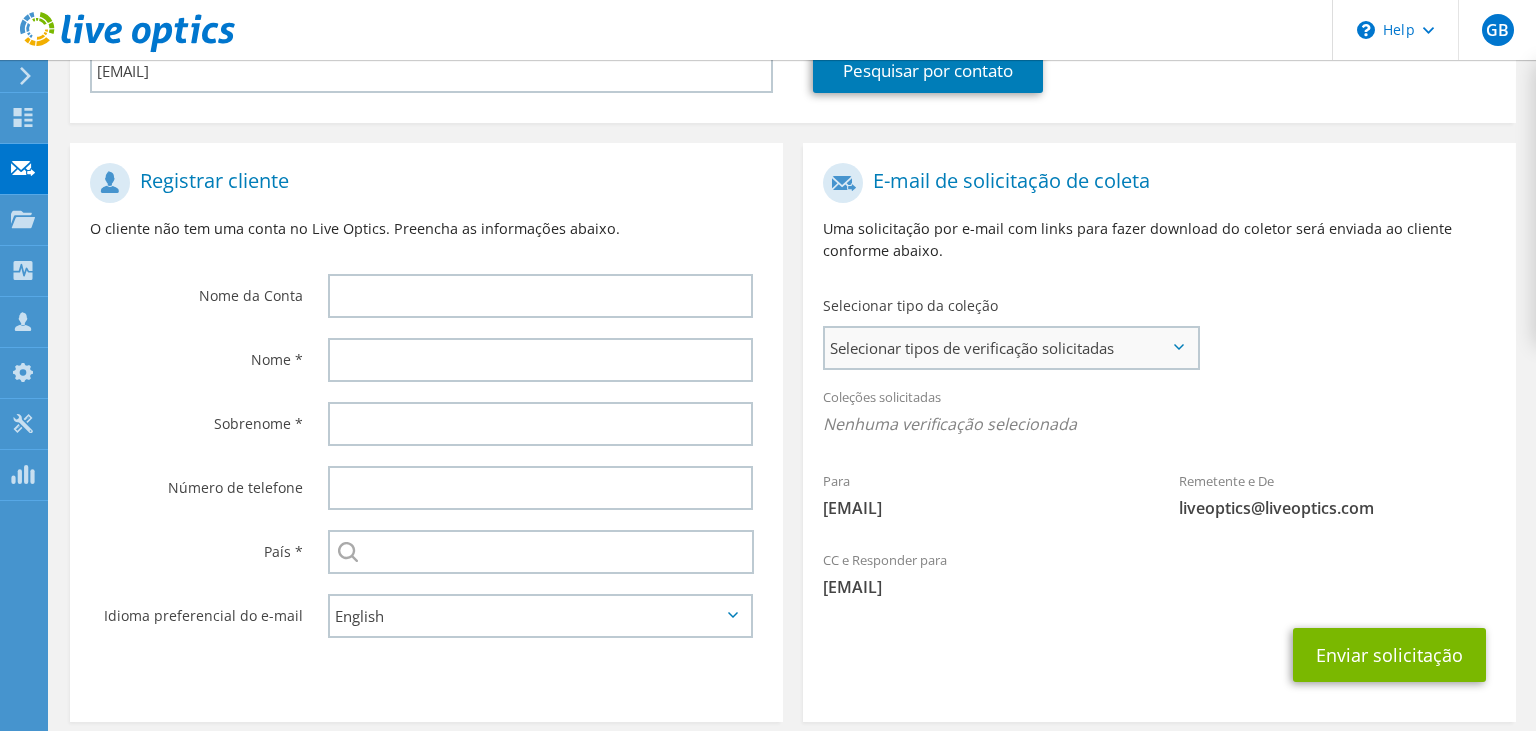 click on "Selecionar tipos de verificação solicitadas" at bounding box center (1011, 348) 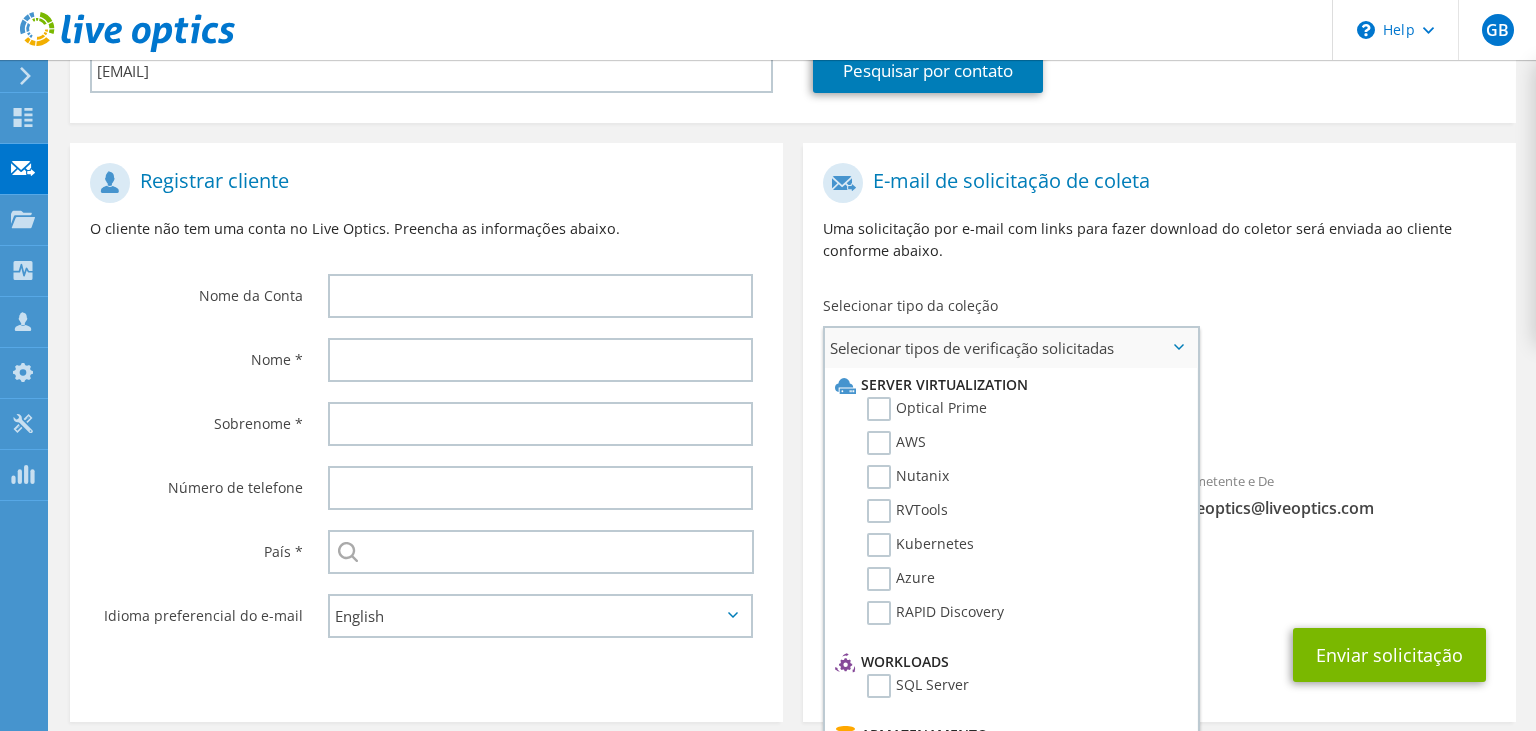 click on "Selecionar tipos de verificação solicitadas" at bounding box center (1011, 348) 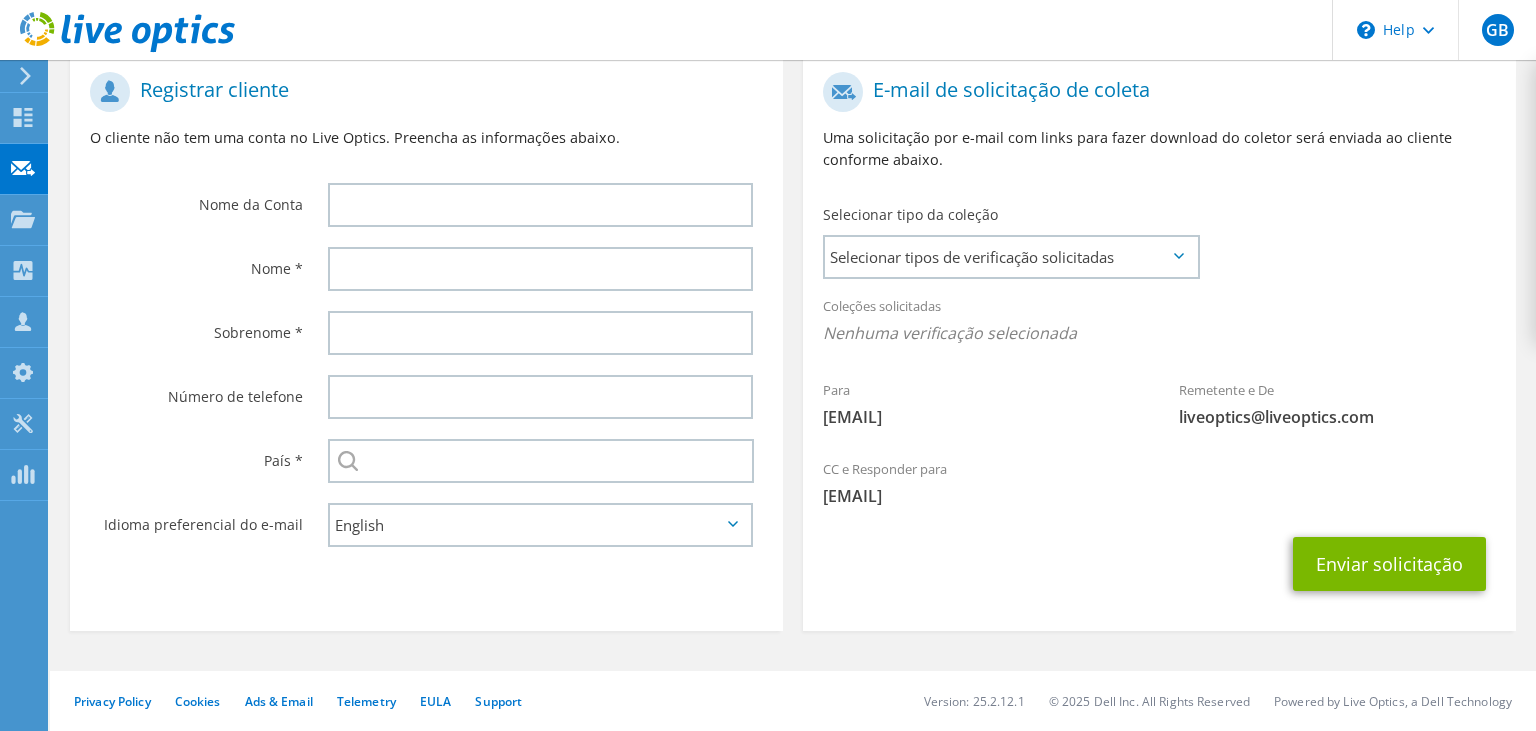 scroll, scrollTop: 219, scrollLeft: 0, axis: vertical 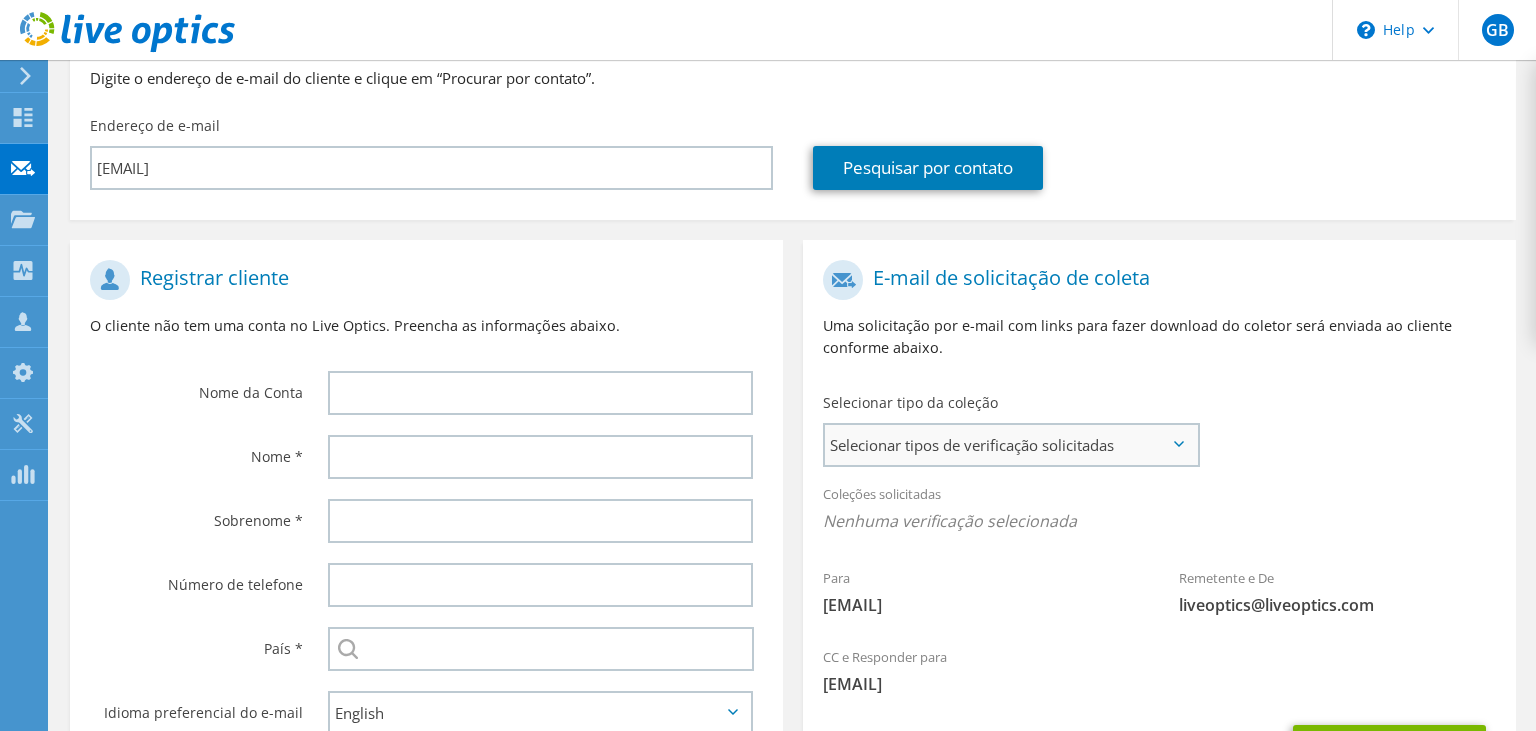 click on "Selecionar tipos de verificação solicitadas" at bounding box center [1011, 445] 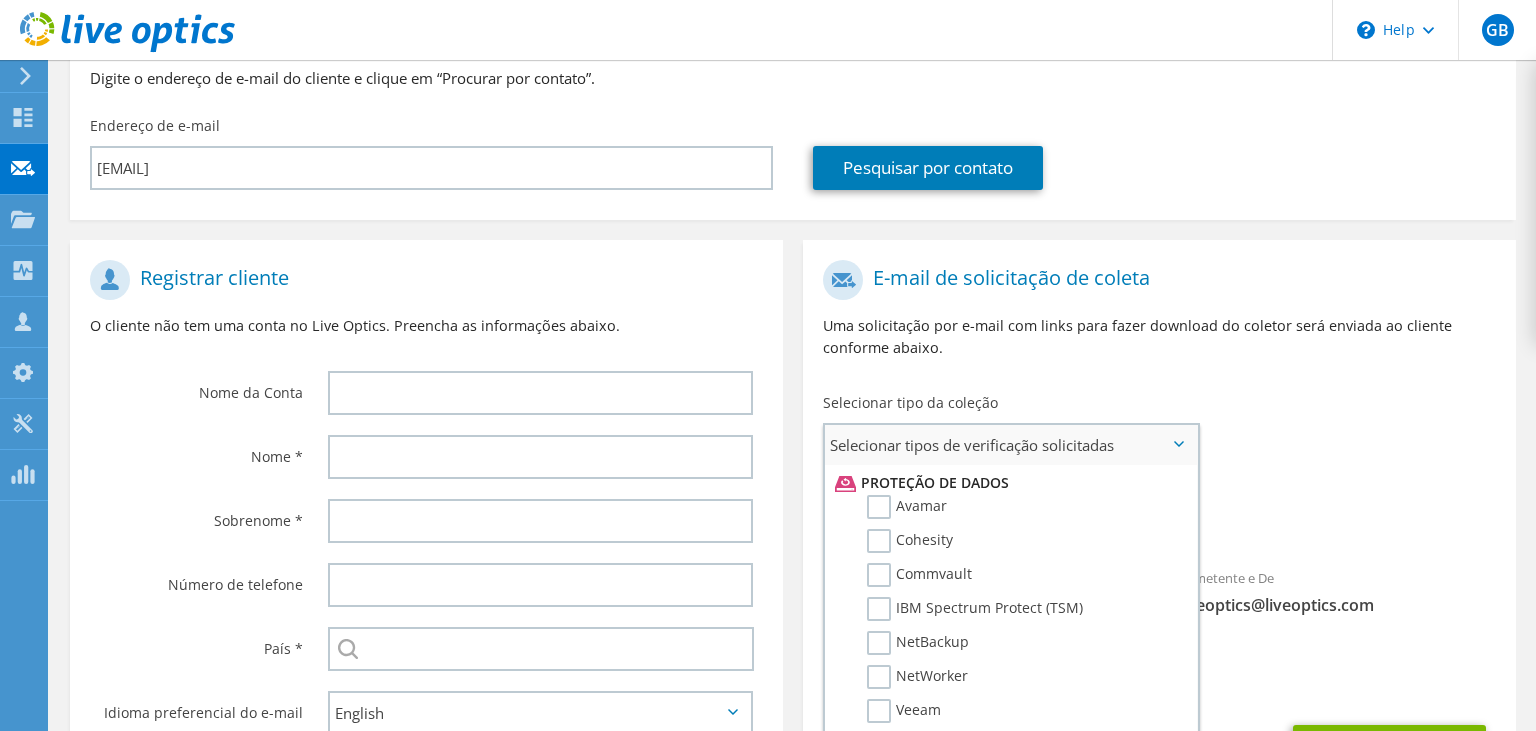 scroll, scrollTop: 932, scrollLeft: 0, axis: vertical 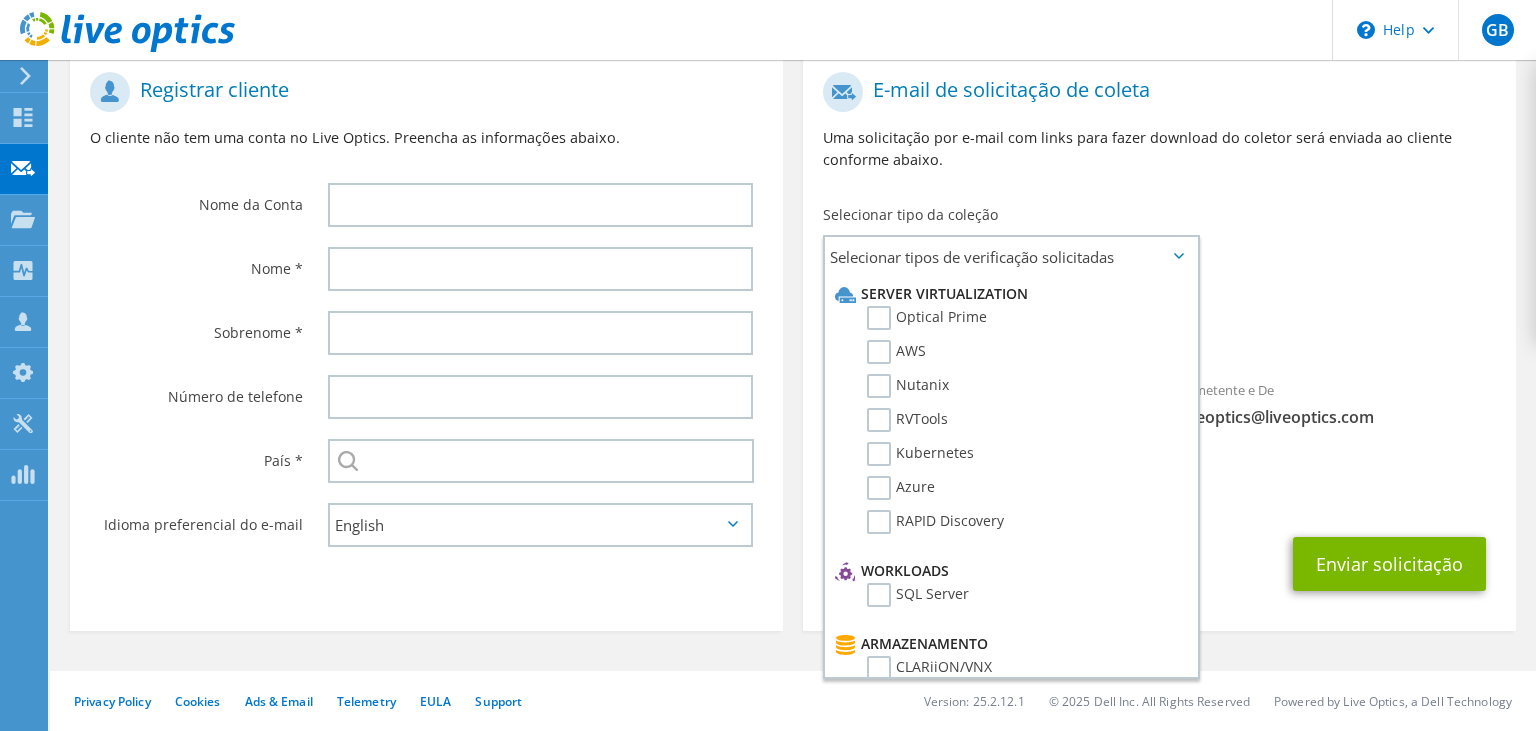 click on "Coleções solicitadas
Nenhuma verificação selecionada" at bounding box center [1159, 322] 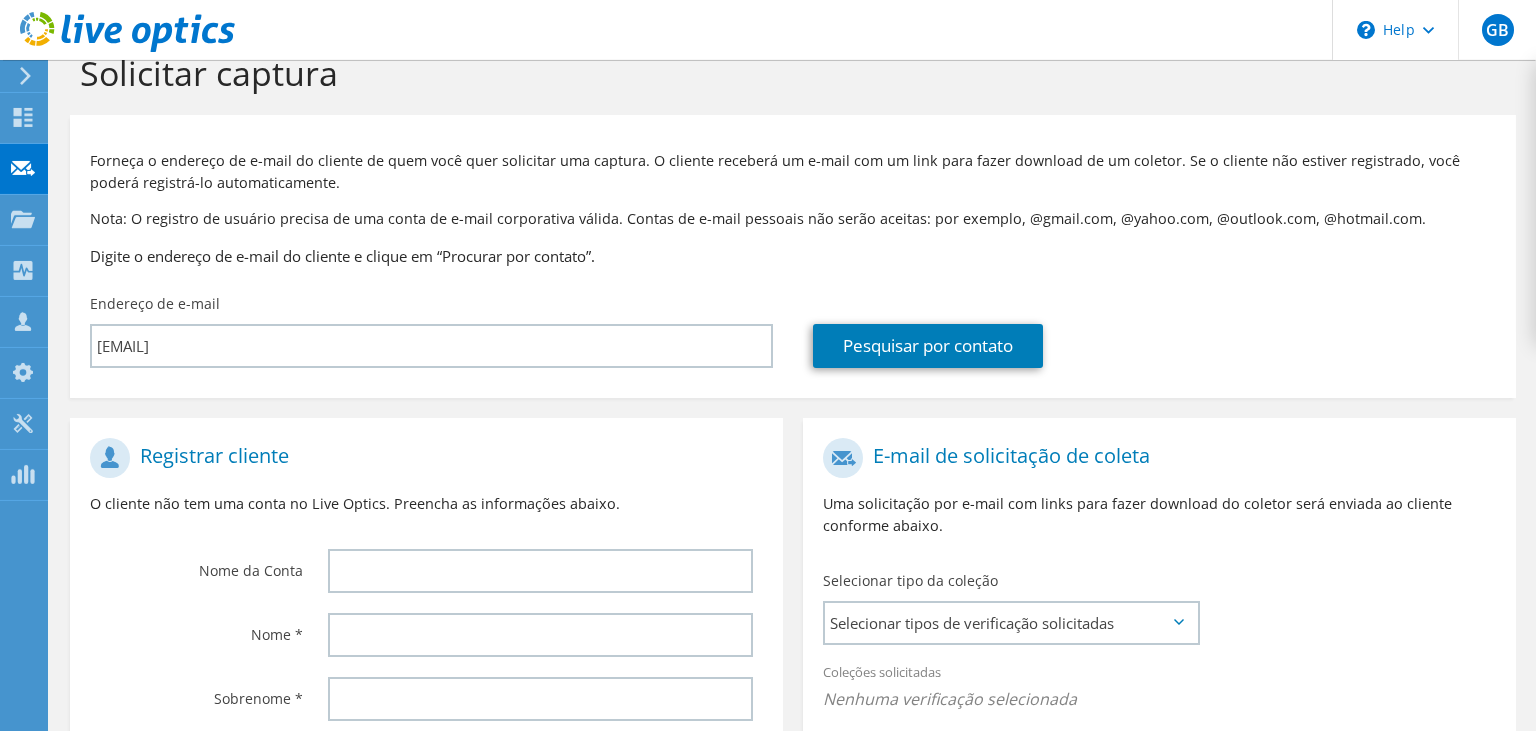 scroll, scrollTop: 0, scrollLeft: 0, axis: both 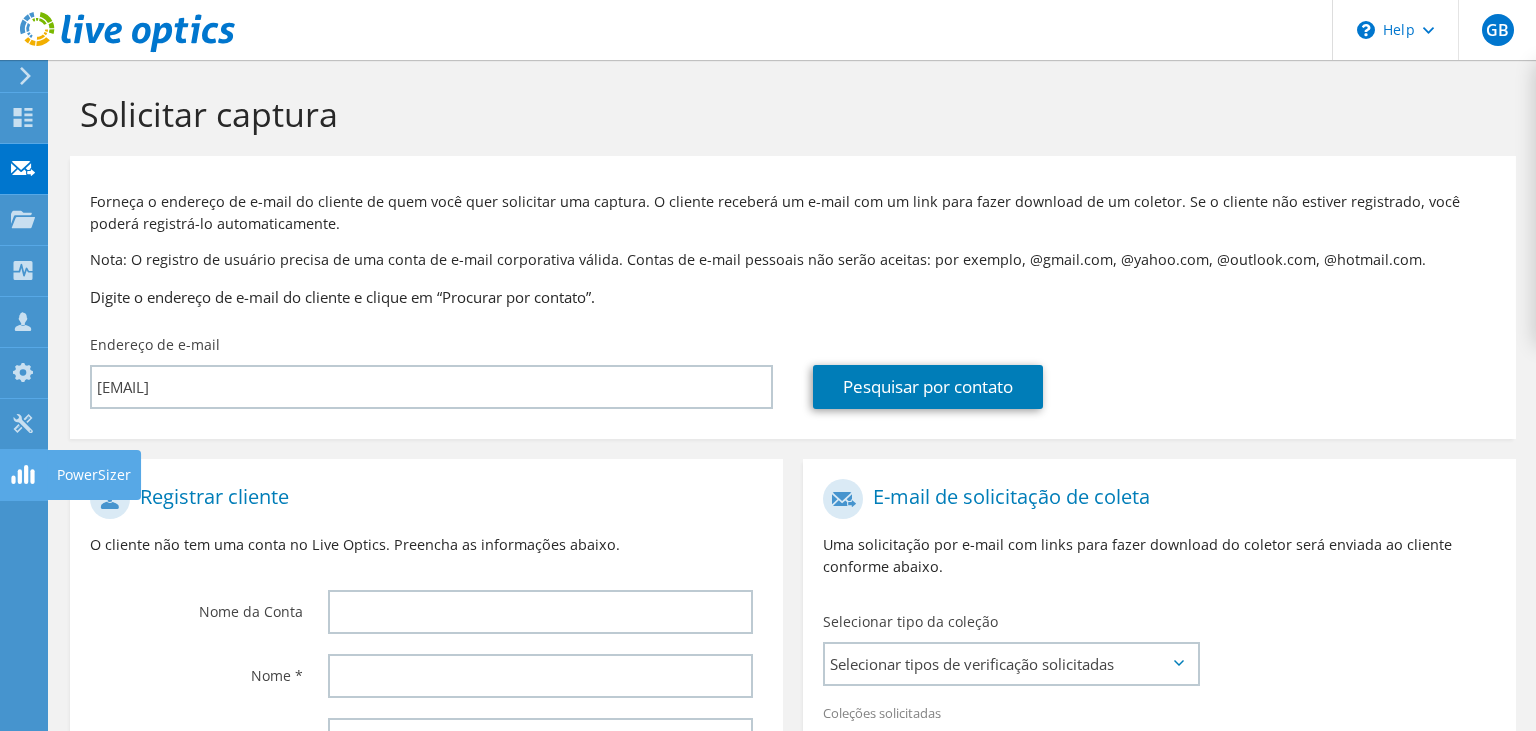 click on "PowerSizer" at bounding box center (-66, 475) 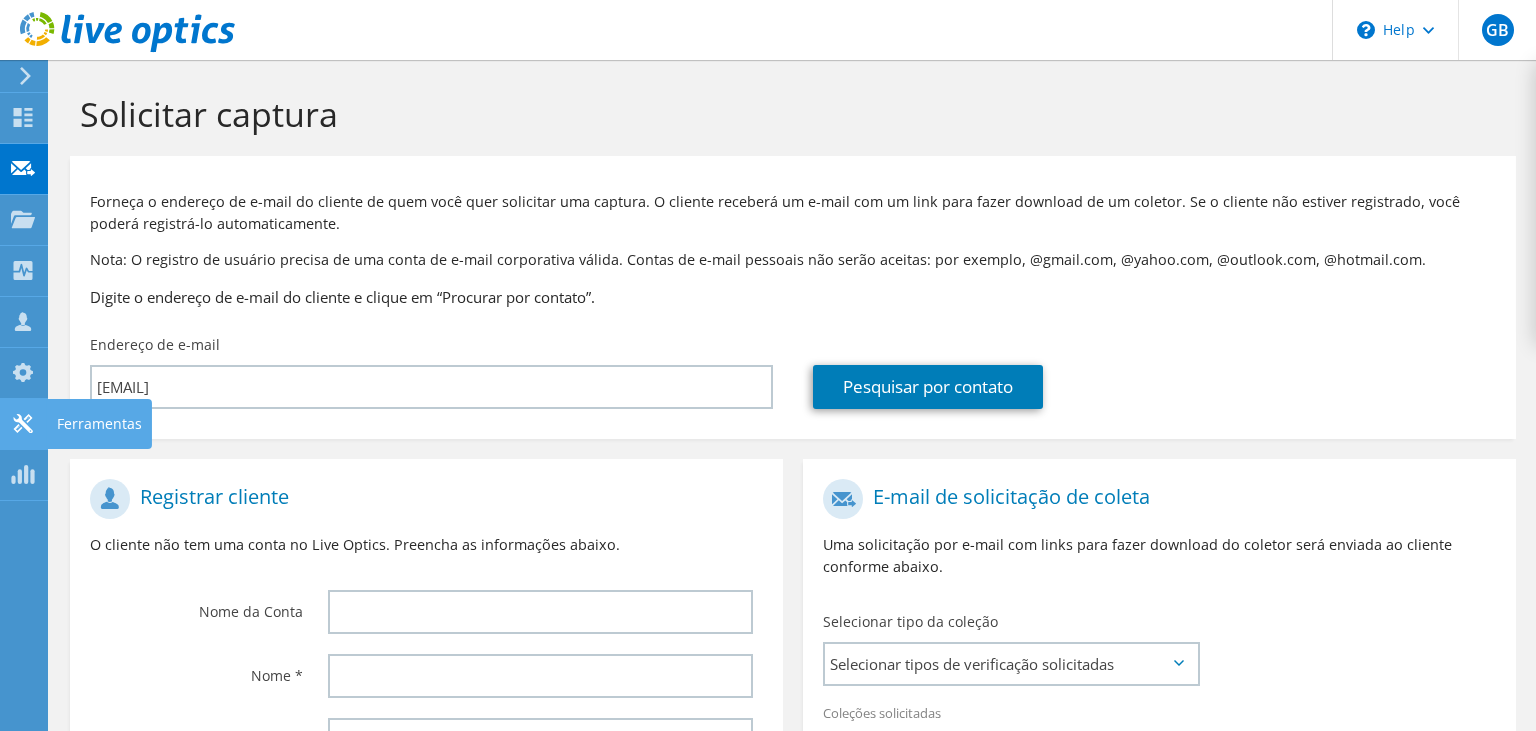 click 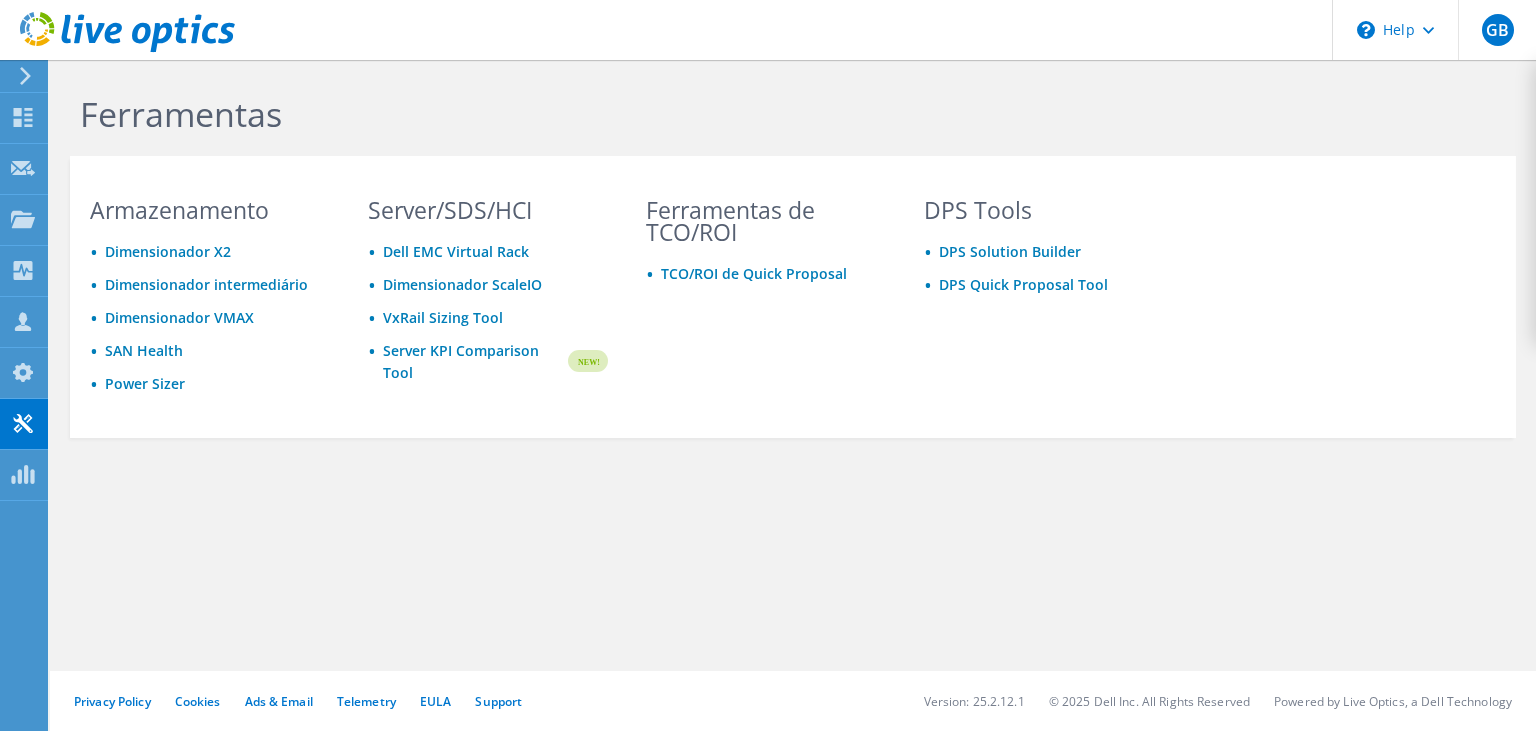 scroll, scrollTop: 0, scrollLeft: 0, axis: both 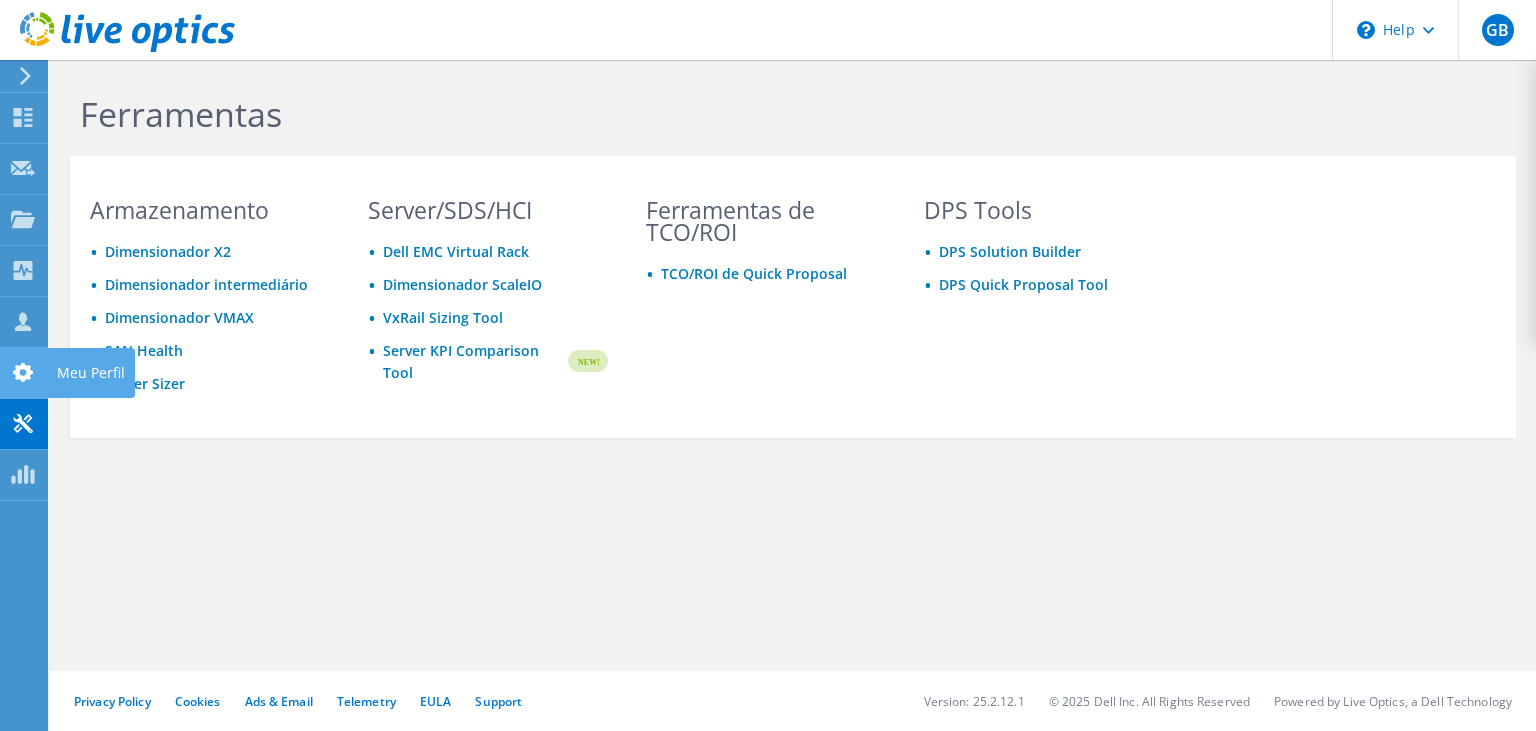 click 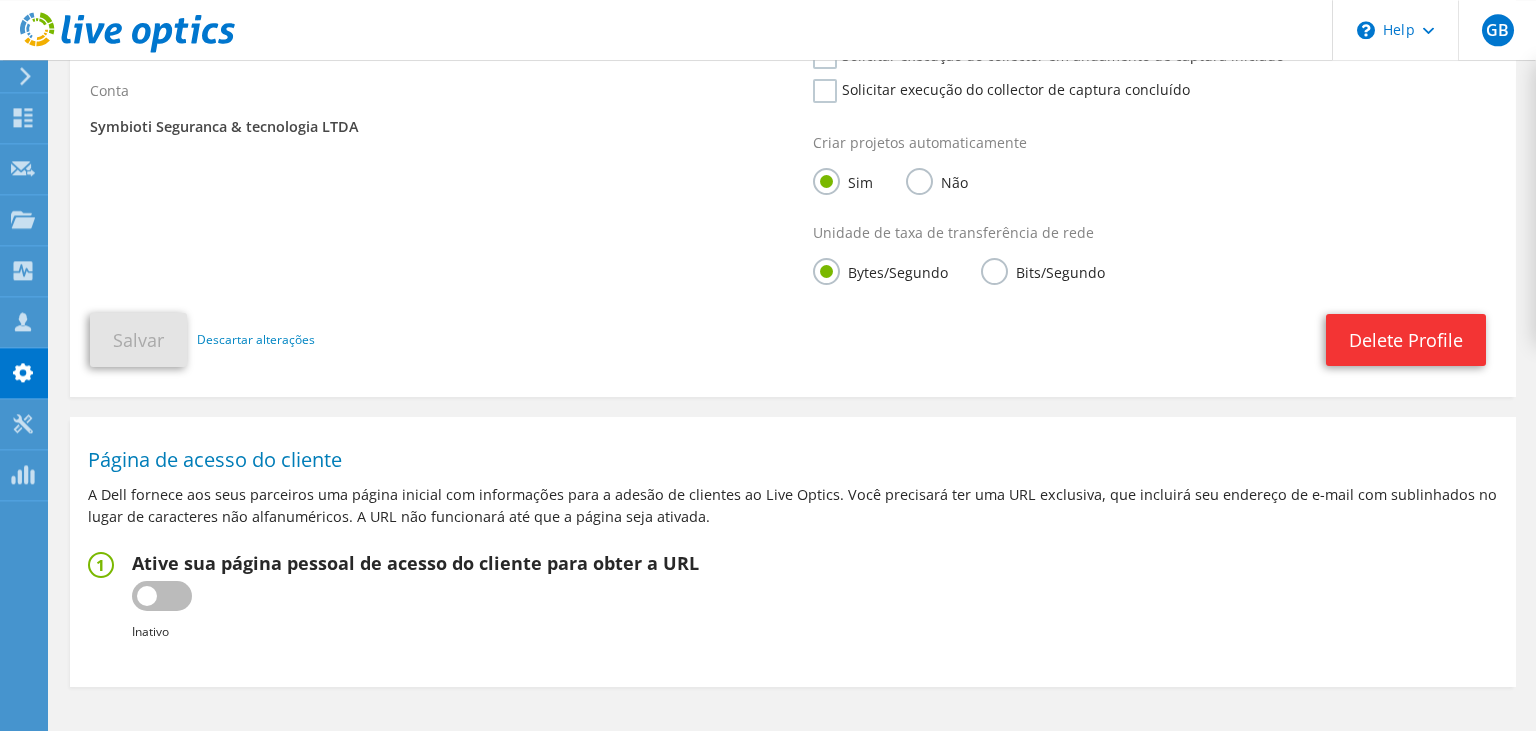 scroll, scrollTop: 595, scrollLeft: 0, axis: vertical 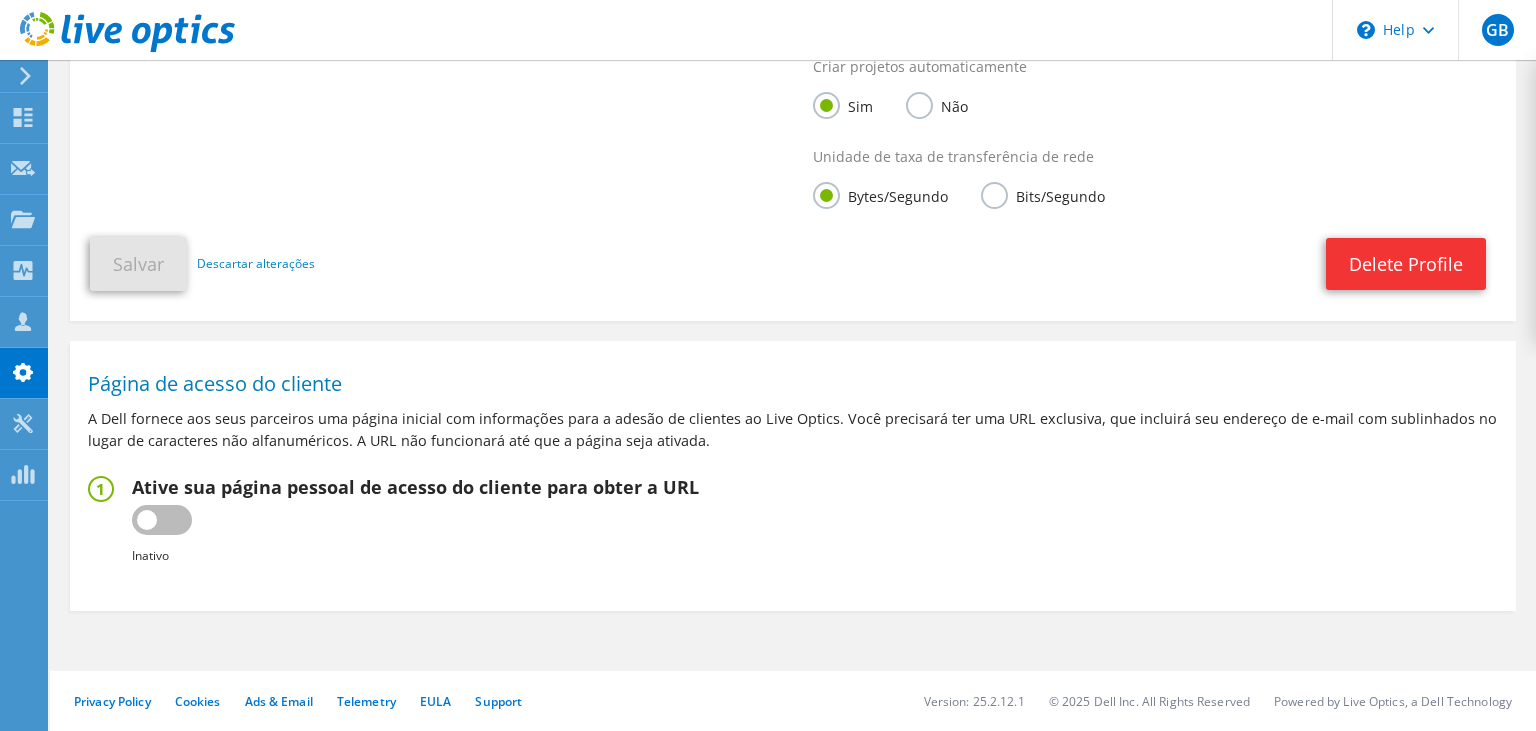 click at bounding box center (162, 520) 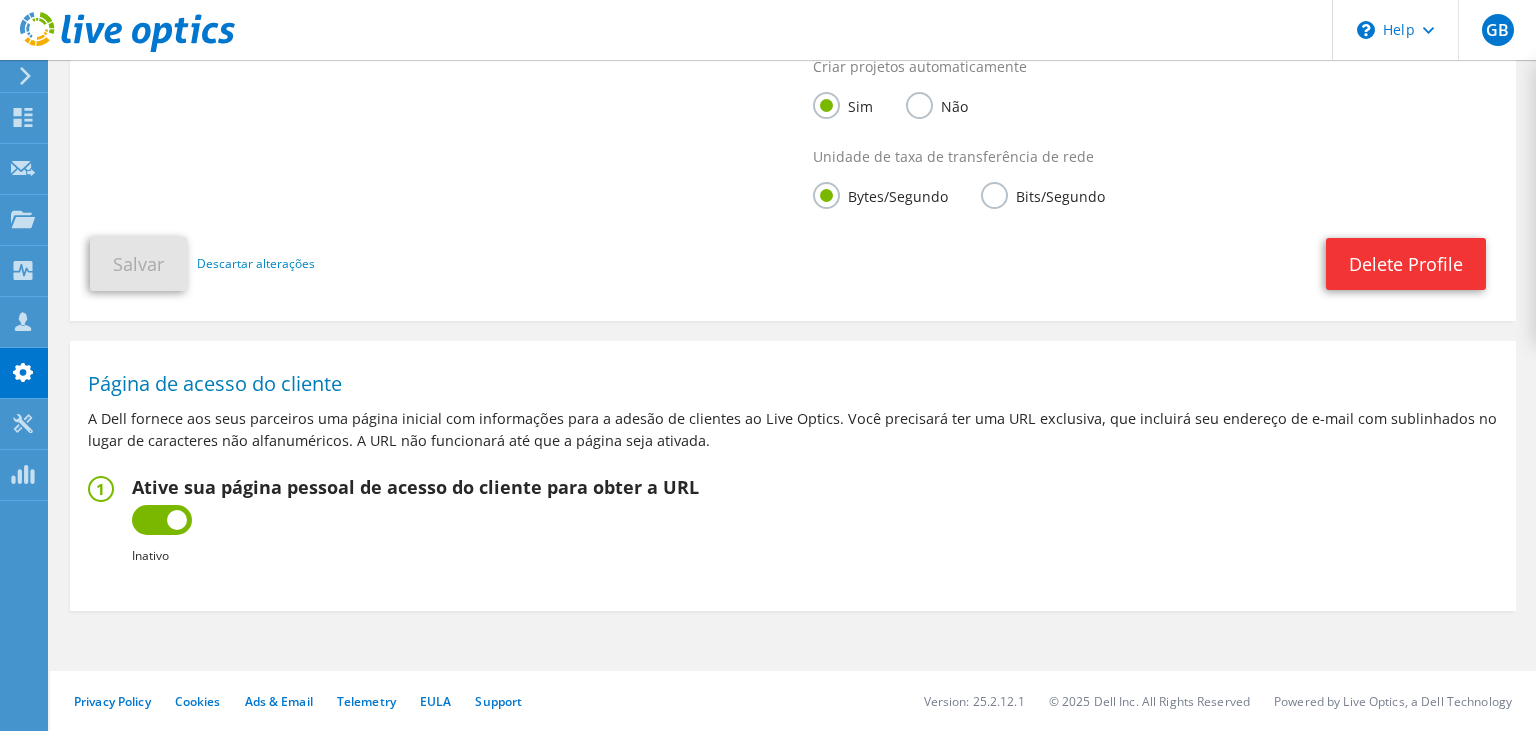 type on "https://app.liveoptics.com/signup/gustavo_symbioti_com_br" 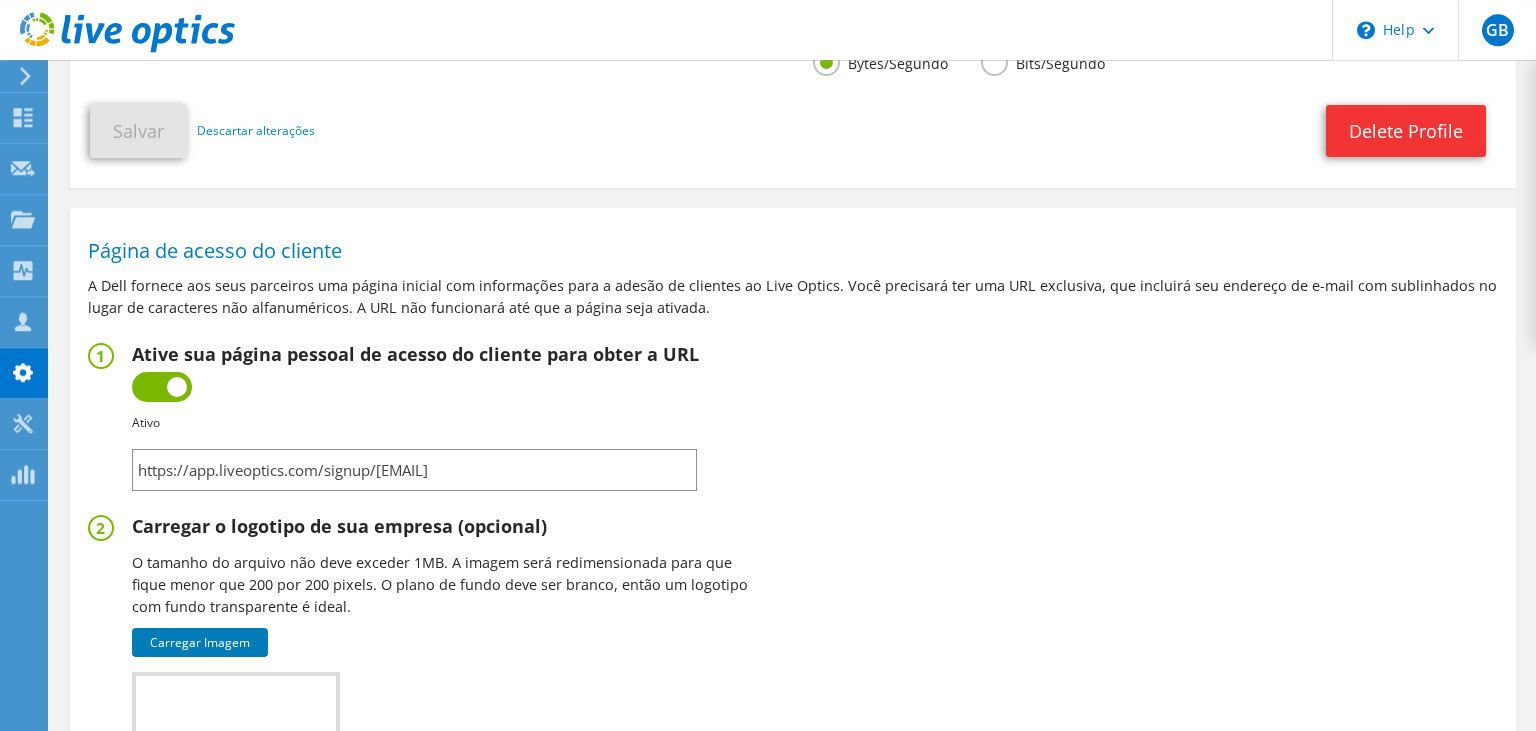 scroll, scrollTop: 739, scrollLeft: 0, axis: vertical 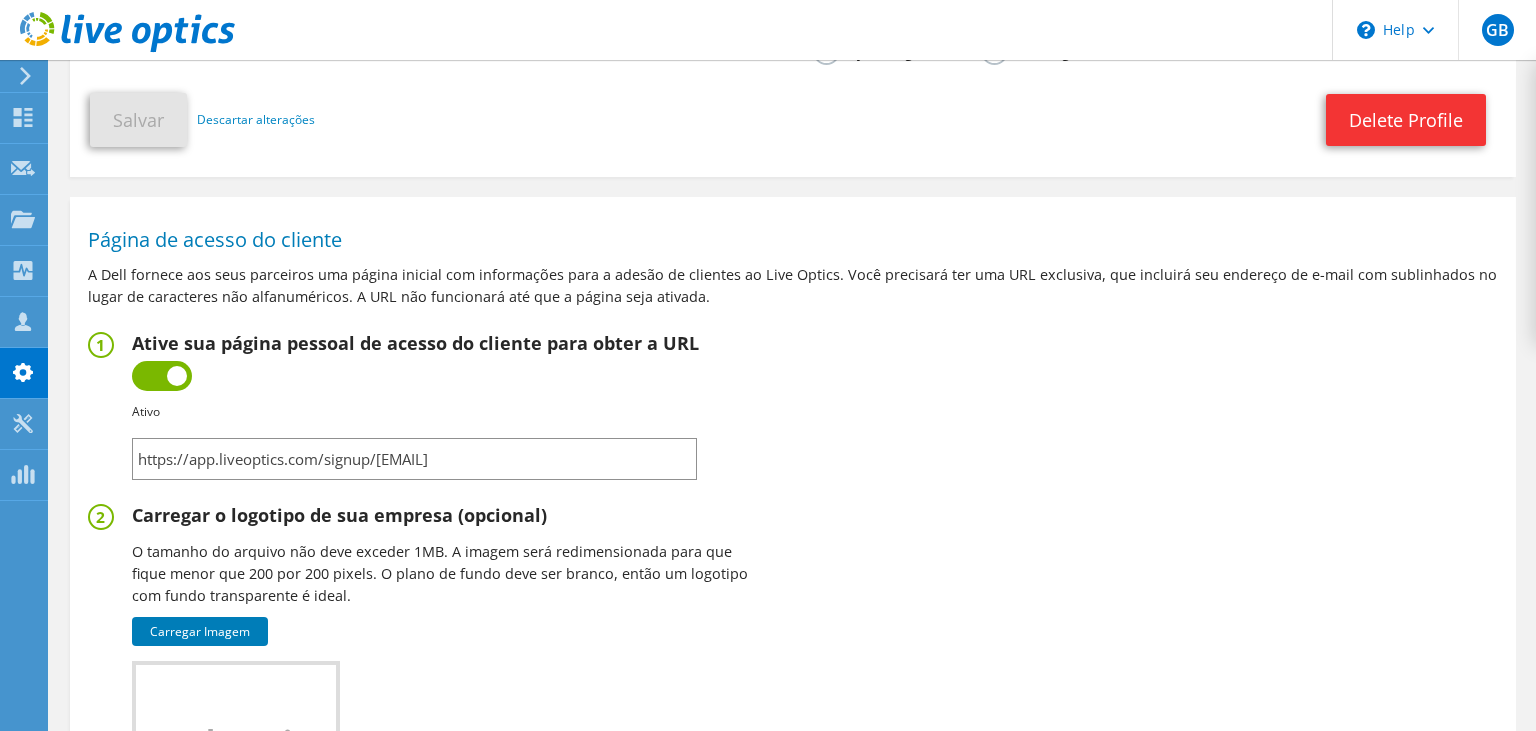 click on "https://app.liveoptics.com/signup/gustavo_symbioti_com_br" at bounding box center [414, 459] 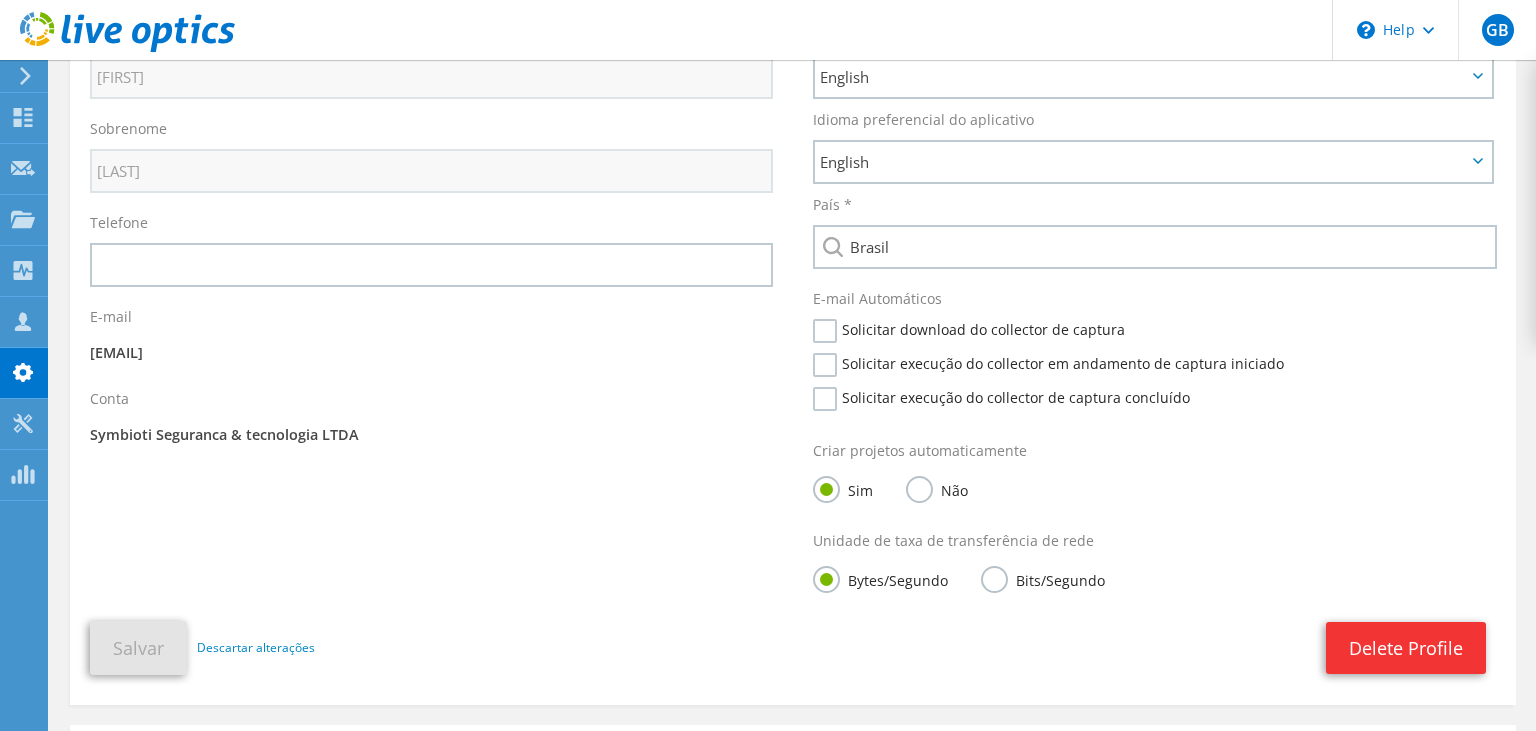 scroll, scrollTop: 0, scrollLeft: 0, axis: both 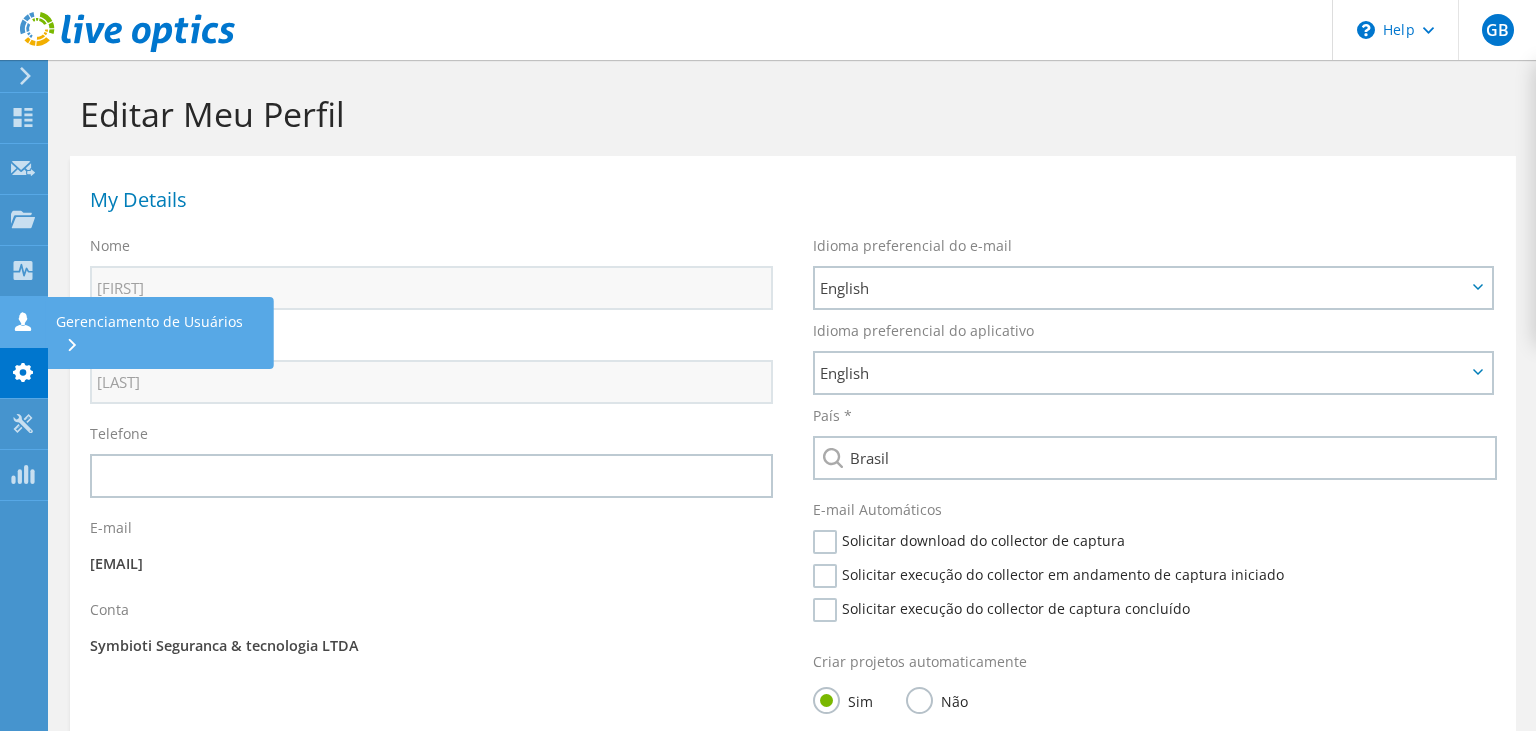 click 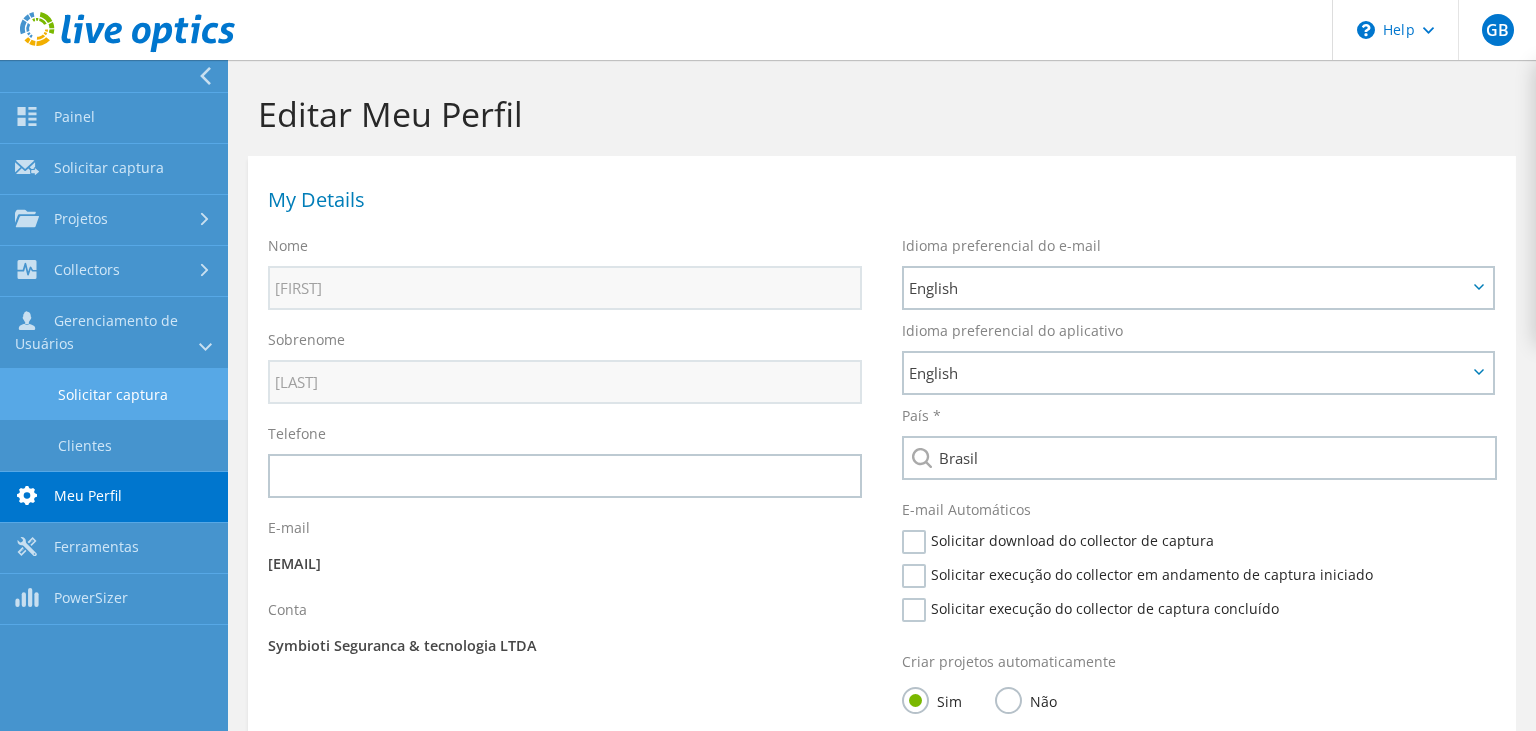 click on "Solicitar captura" at bounding box center [114, 394] 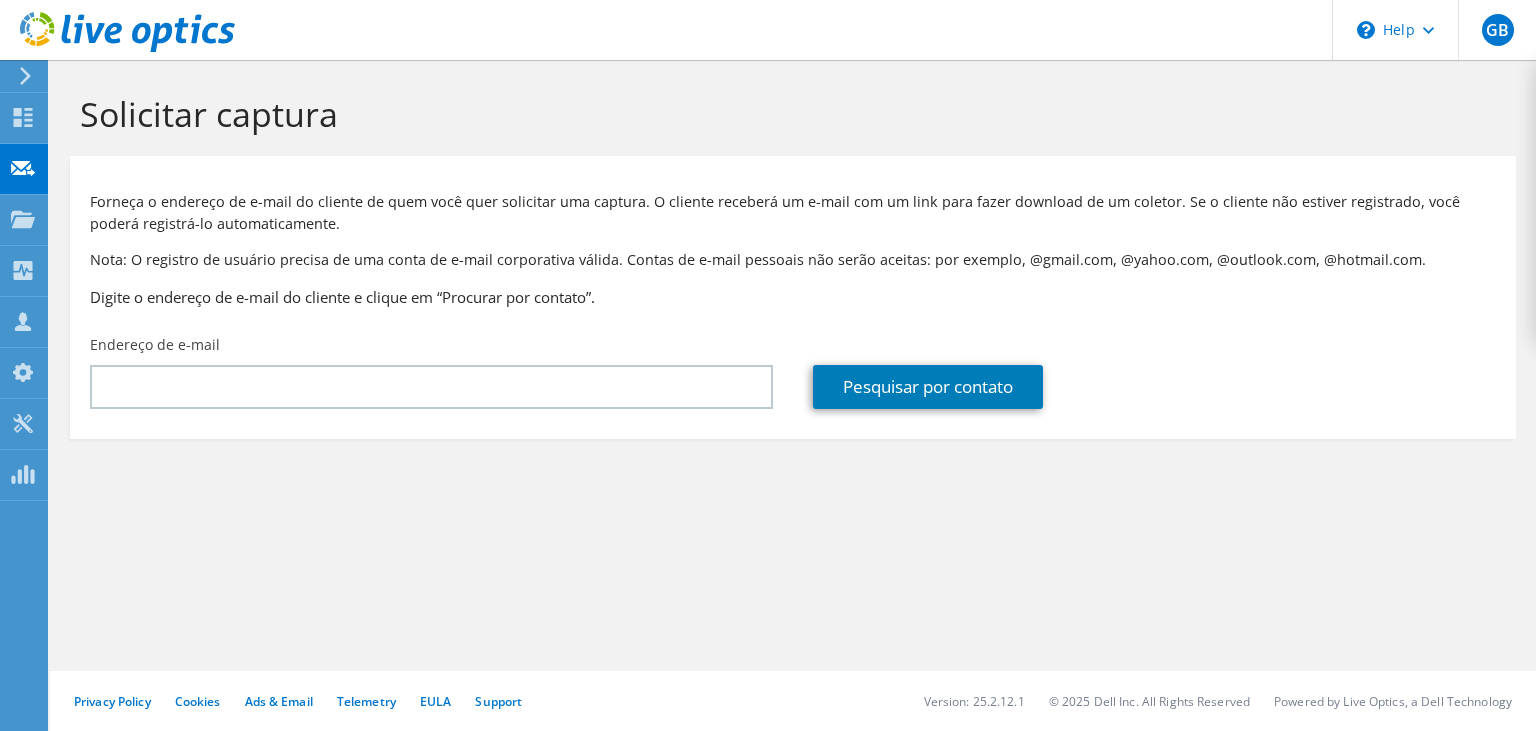 scroll, scrollTop: 0, scrollLeft: 0, axis: both 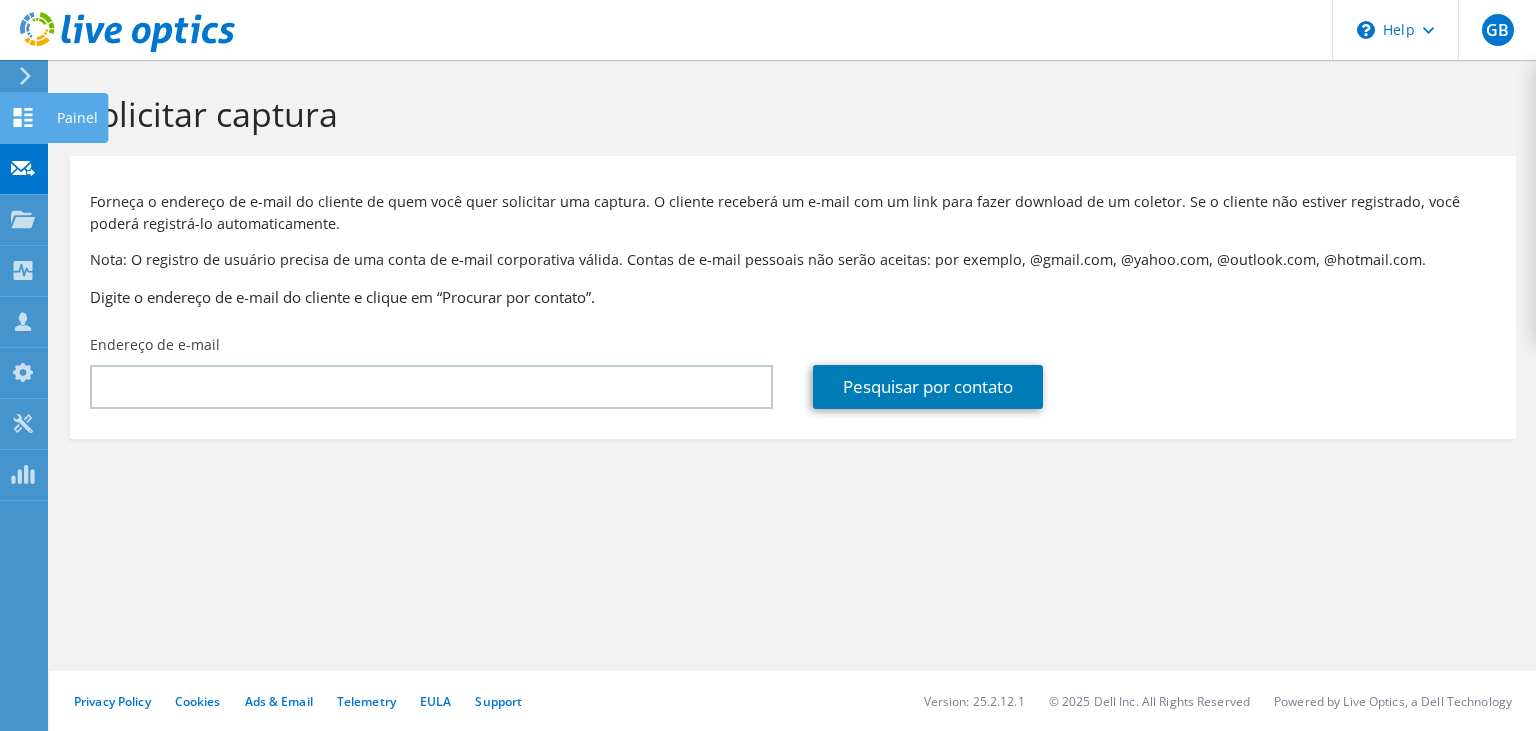click 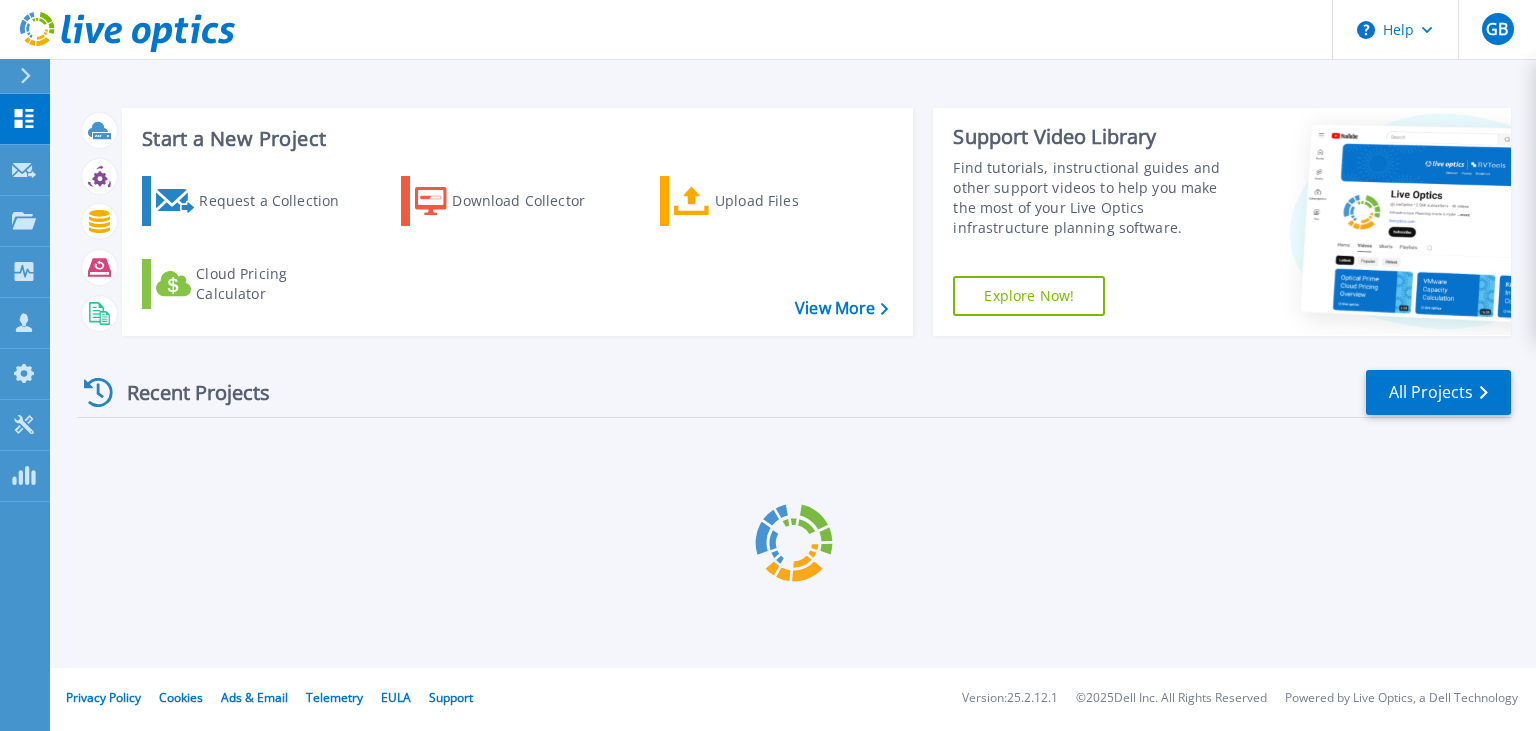 scroll, scrollTop: 0, scrollLeft: 0, axis: both 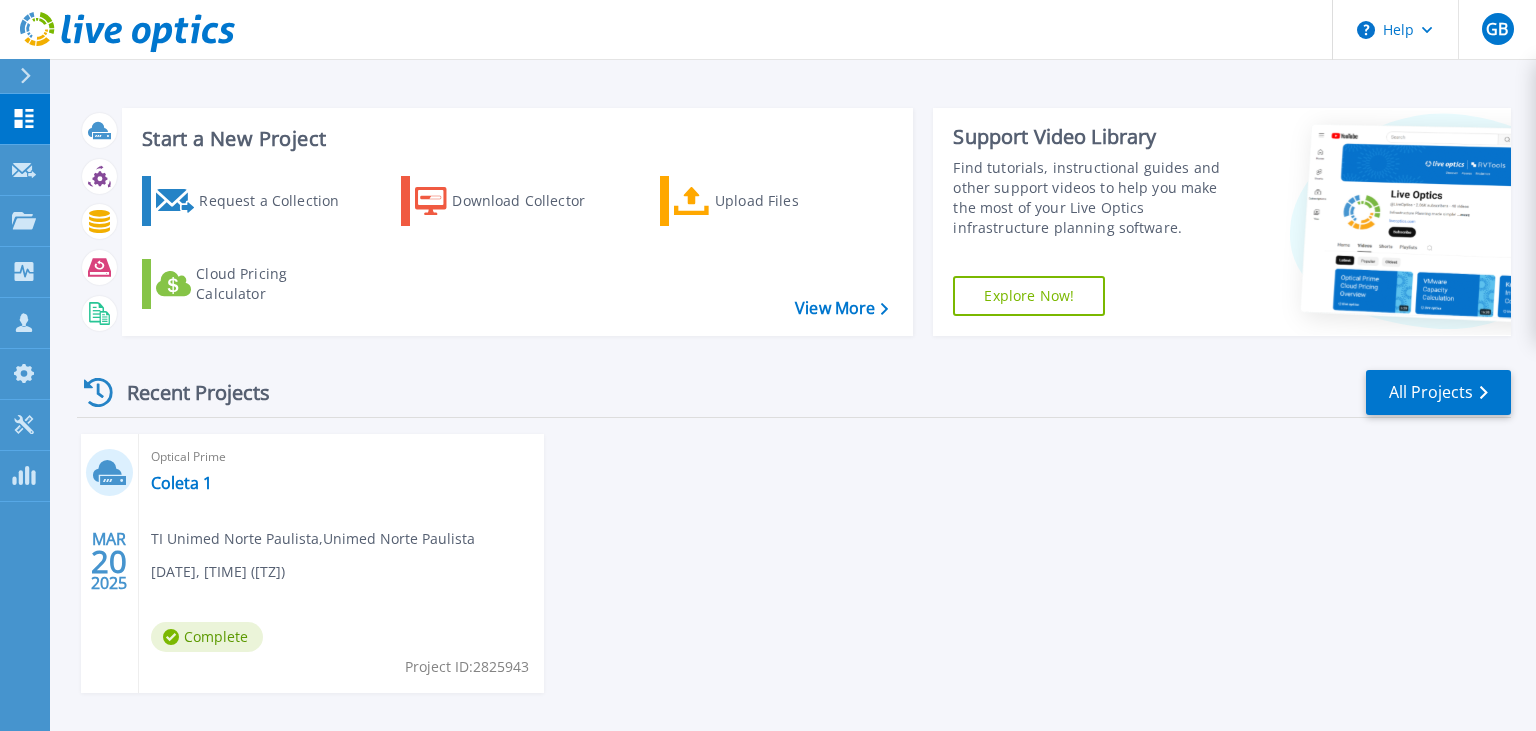 click on "MAR   20   2025 Optical Prime Coleta 1 TI Unimed Norte Paulista ,  Unimed Norte Paulista 03/20/2025, 09:28 (-03:00) Complete Project ID:  2825943" at bounding box center (786, 583) 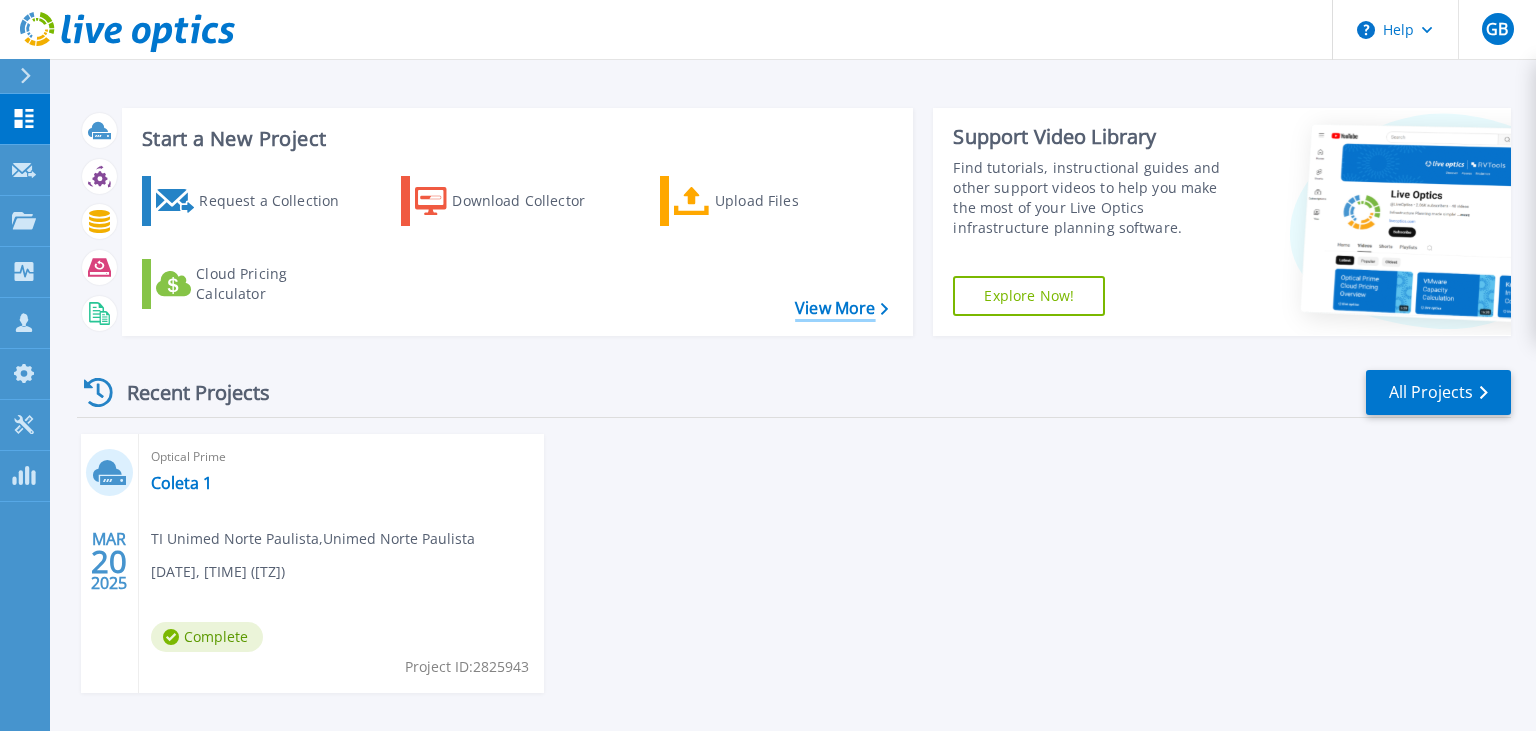 click on "View More" at bounding box center [841, 308] 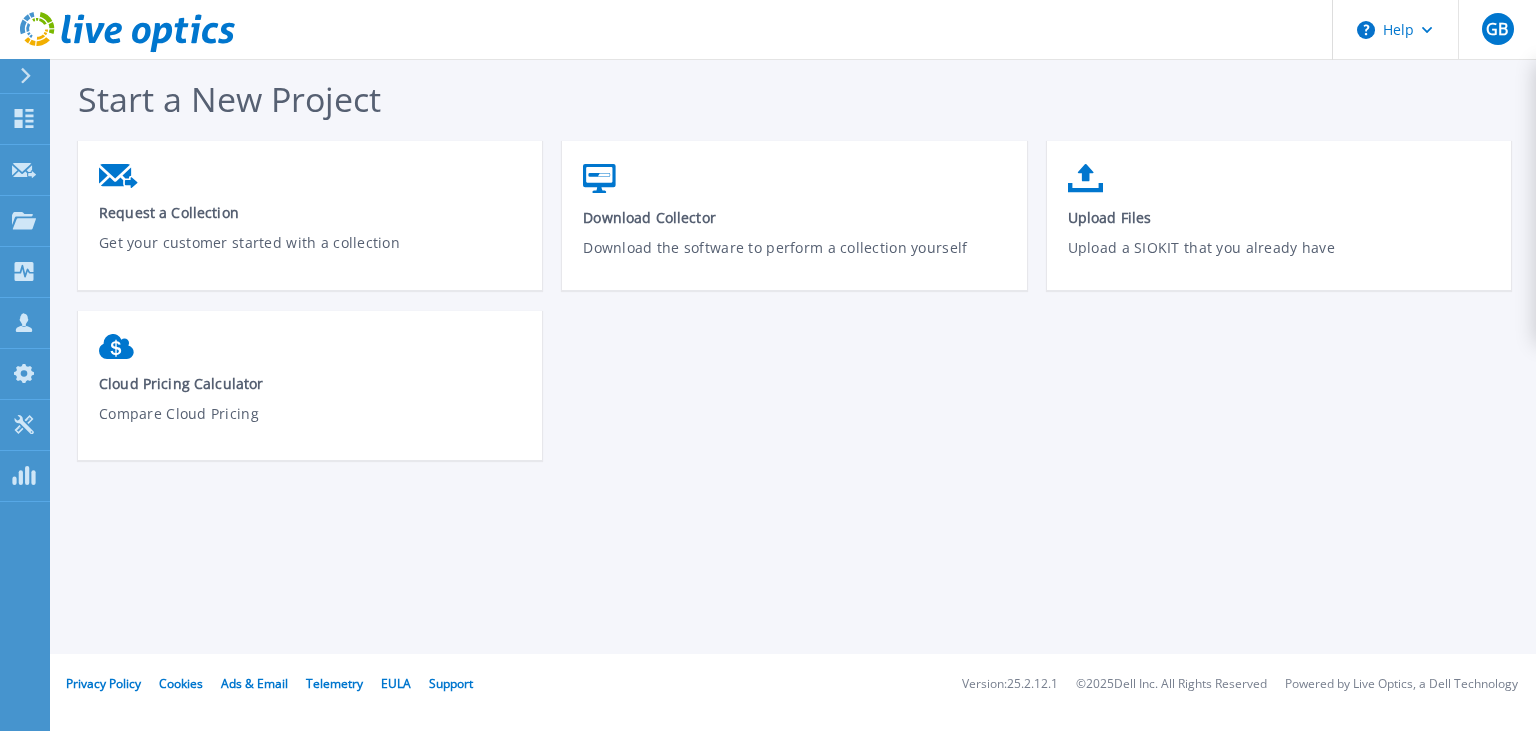 scroll, scrollTop: 0, scrollLeft: 0, axis: both 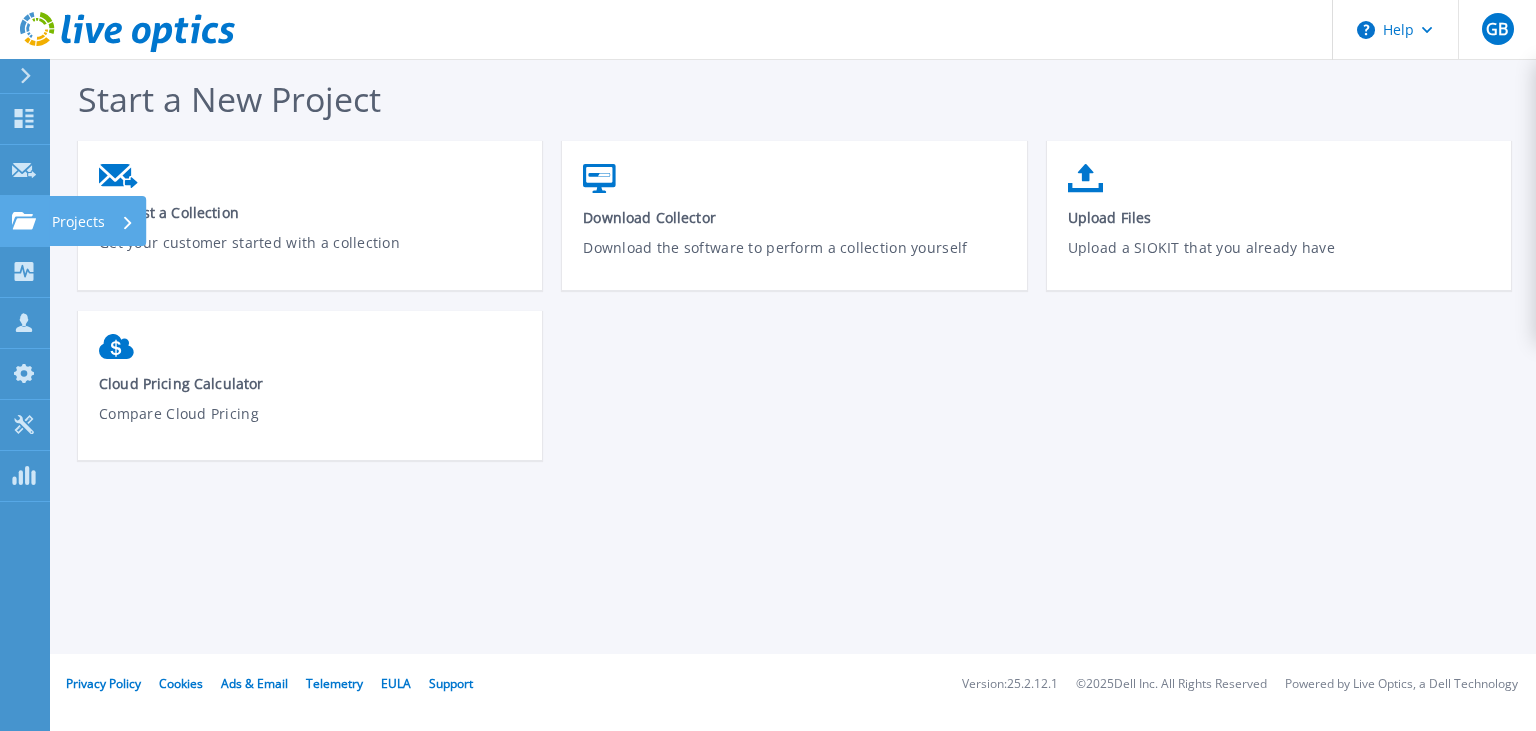 click 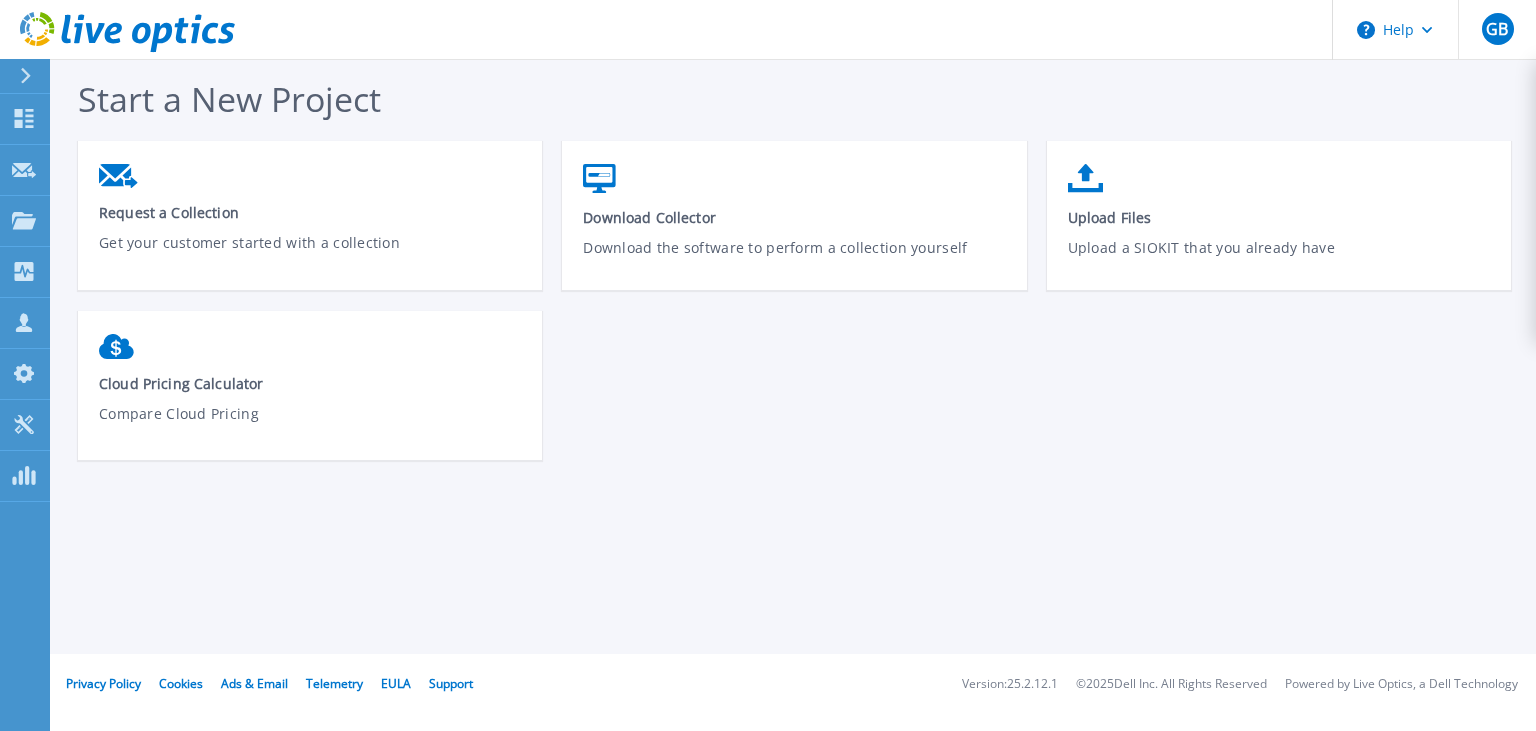 click on "Start a New Project Request a Collection Get your customer started with a collection Download Collector Download the software to perform a collection yourself Upload Files Upload a SIOKIT that you already have Cloud Pricing Calculator Compare Cloud Pricing" at bounding box center [793, 327] 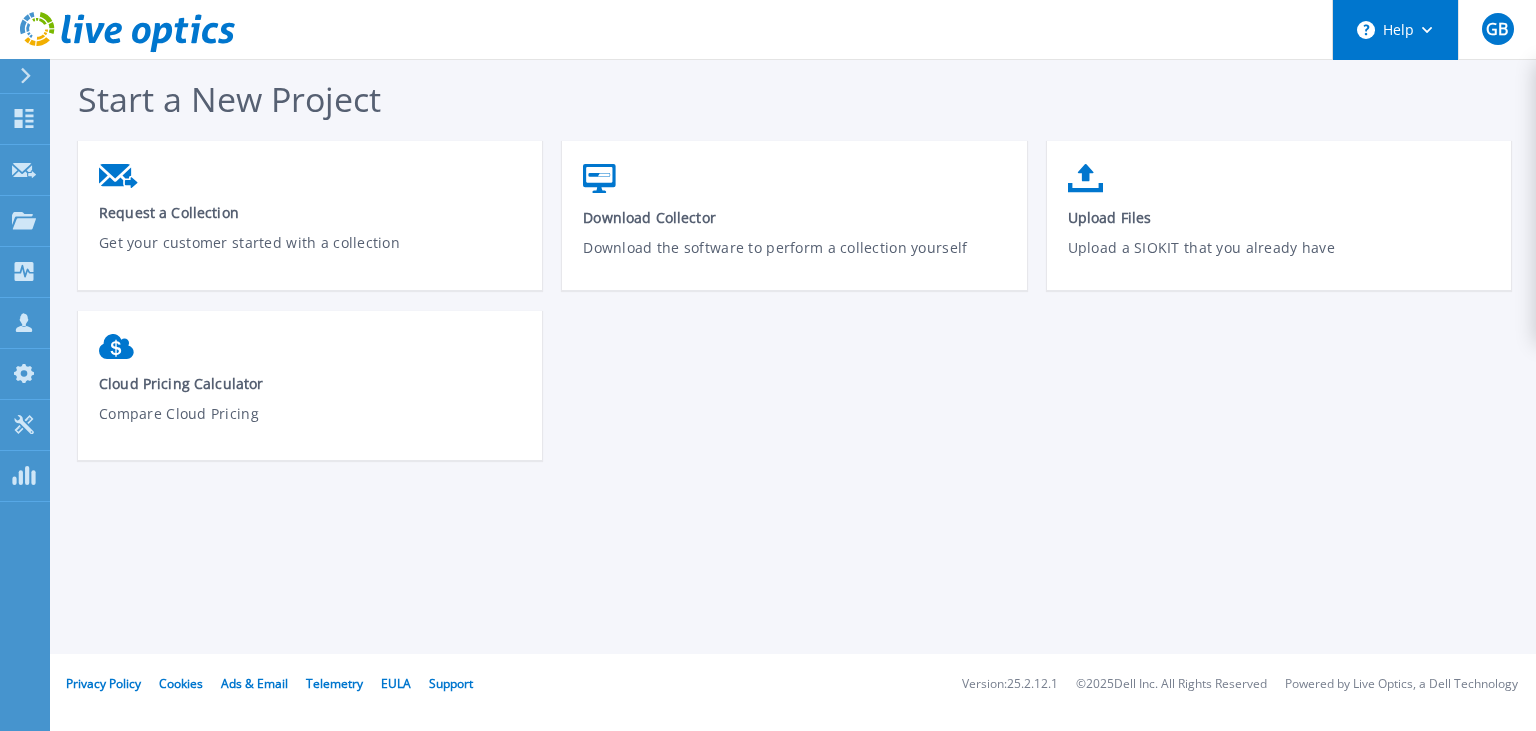 click on "Help" at bounding box center (1395, 30) 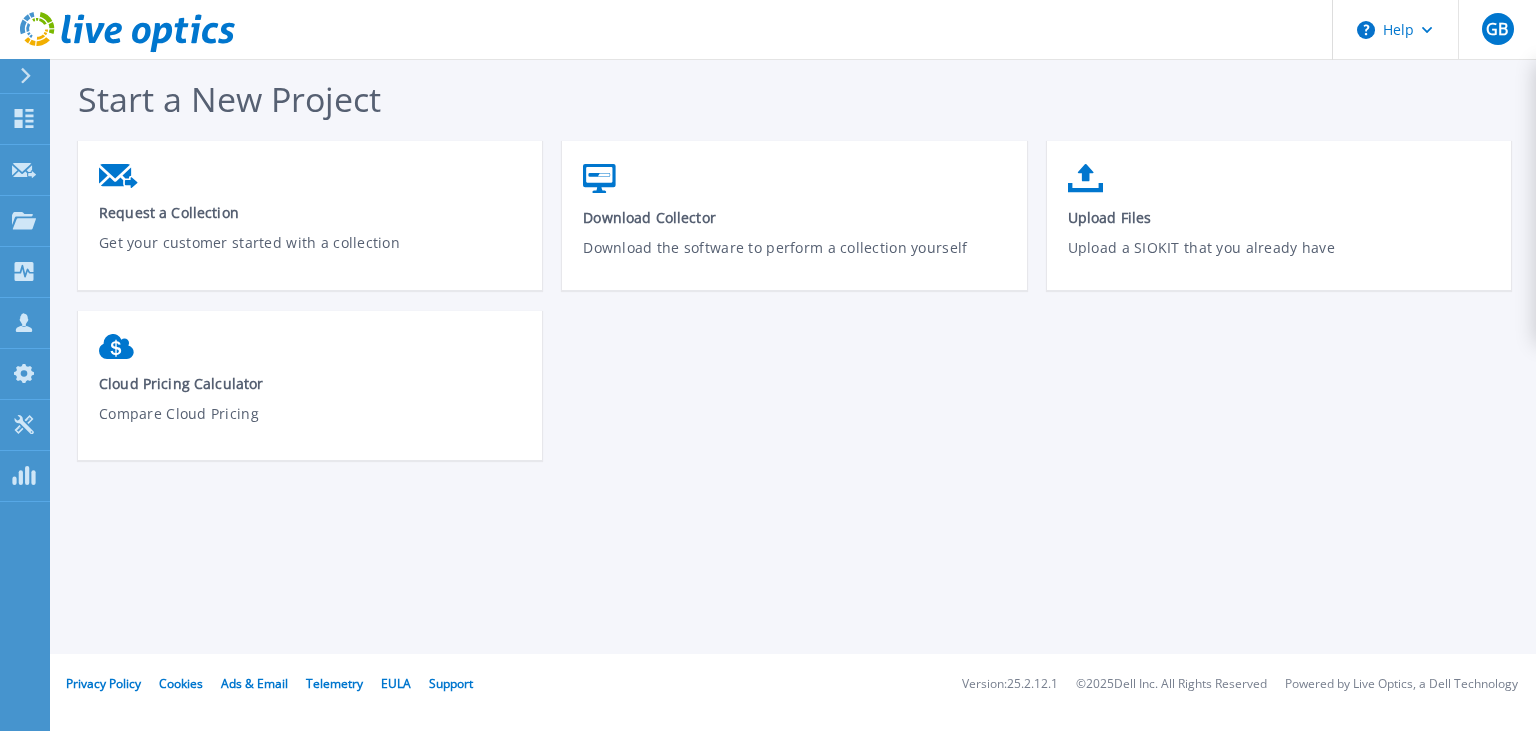 click on "Start a New Project Request a Collection Get your customer started with a collection Download Collector Download the software to perform a collection yourself Upload Files Upload a SIOKIT that you already have Cloud Pricing Calculator Compare Cloud Pricing" at bounding box center (804, 278) 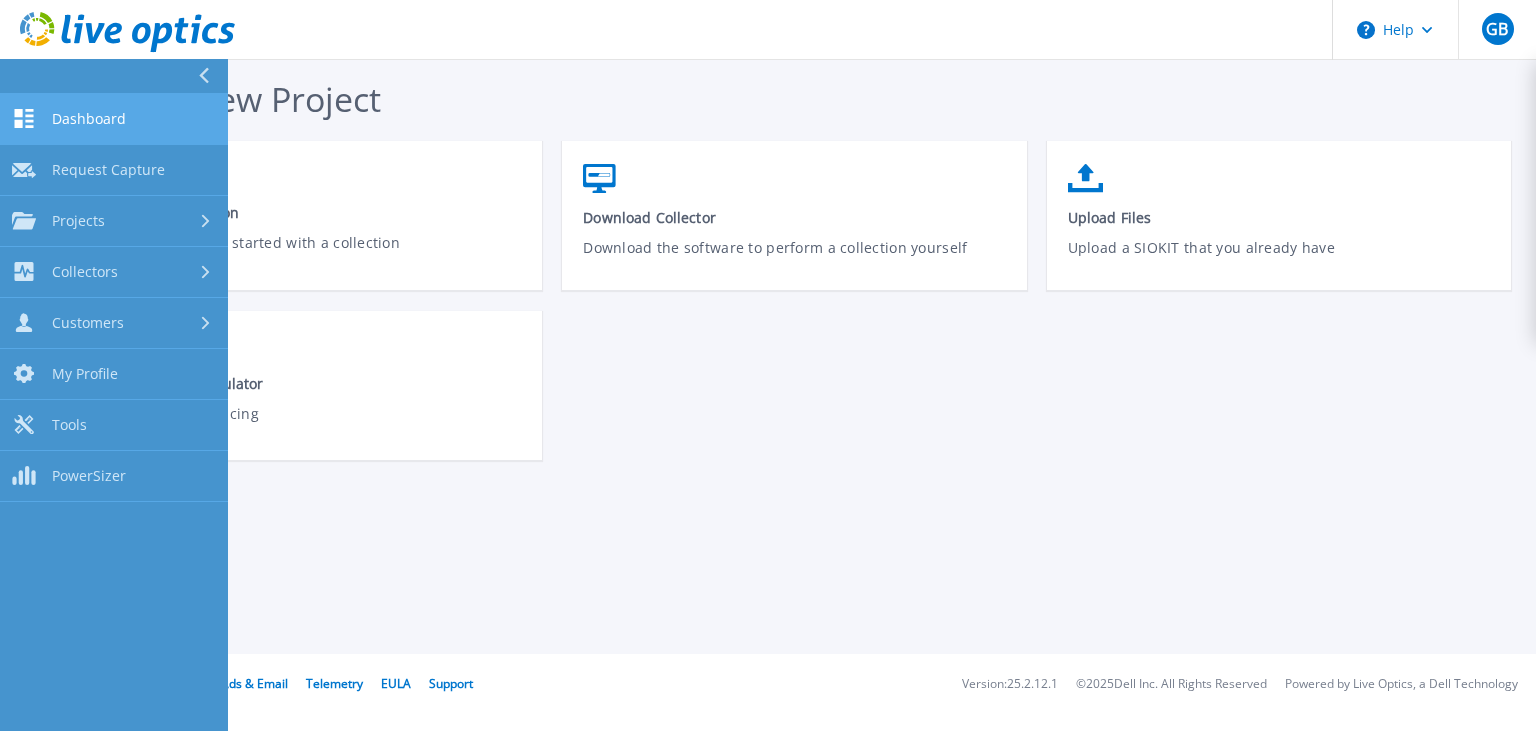 click on "Dashboard Dashboard" at bounding box center [114, 119] 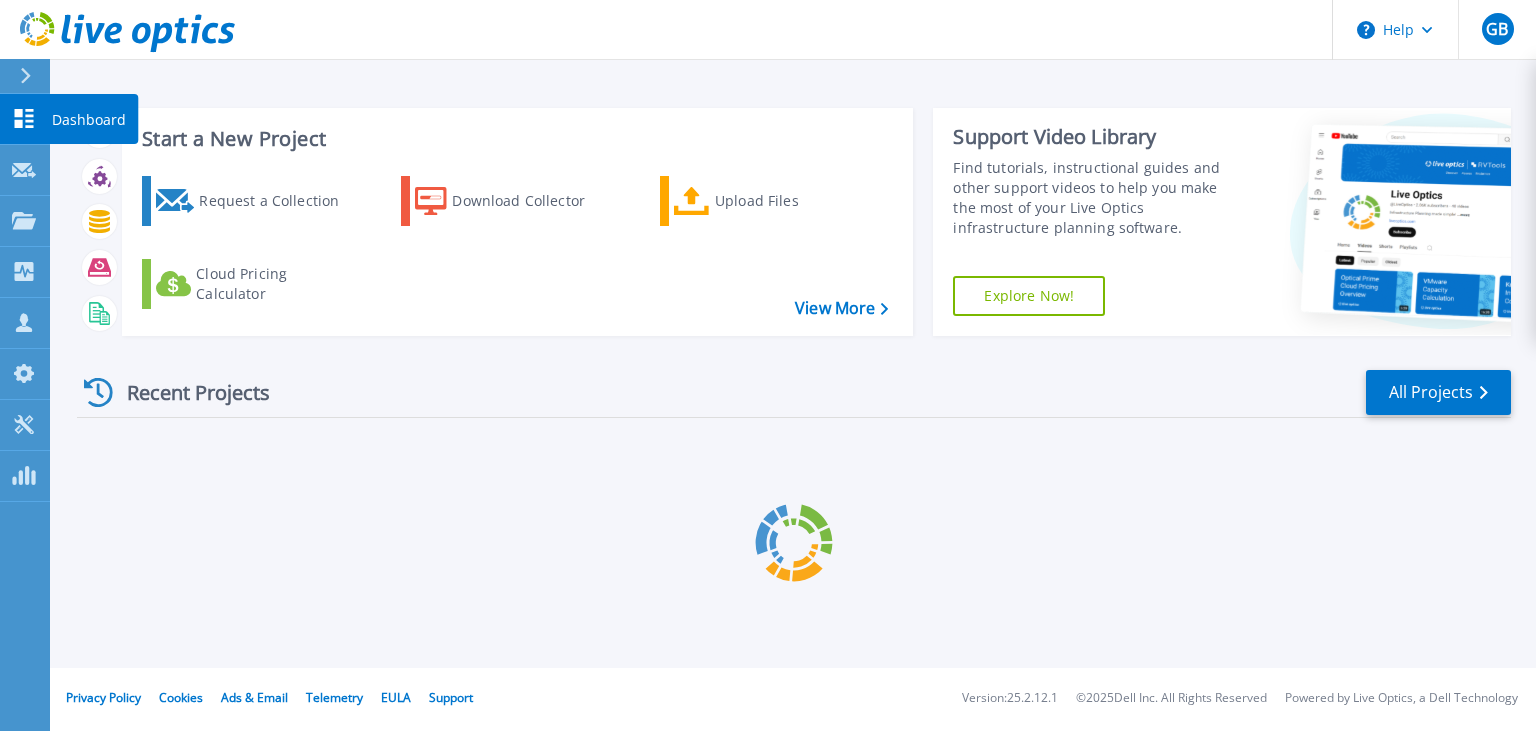 scroll, scrollTop: 0, scrollLeft: 0, axis: both 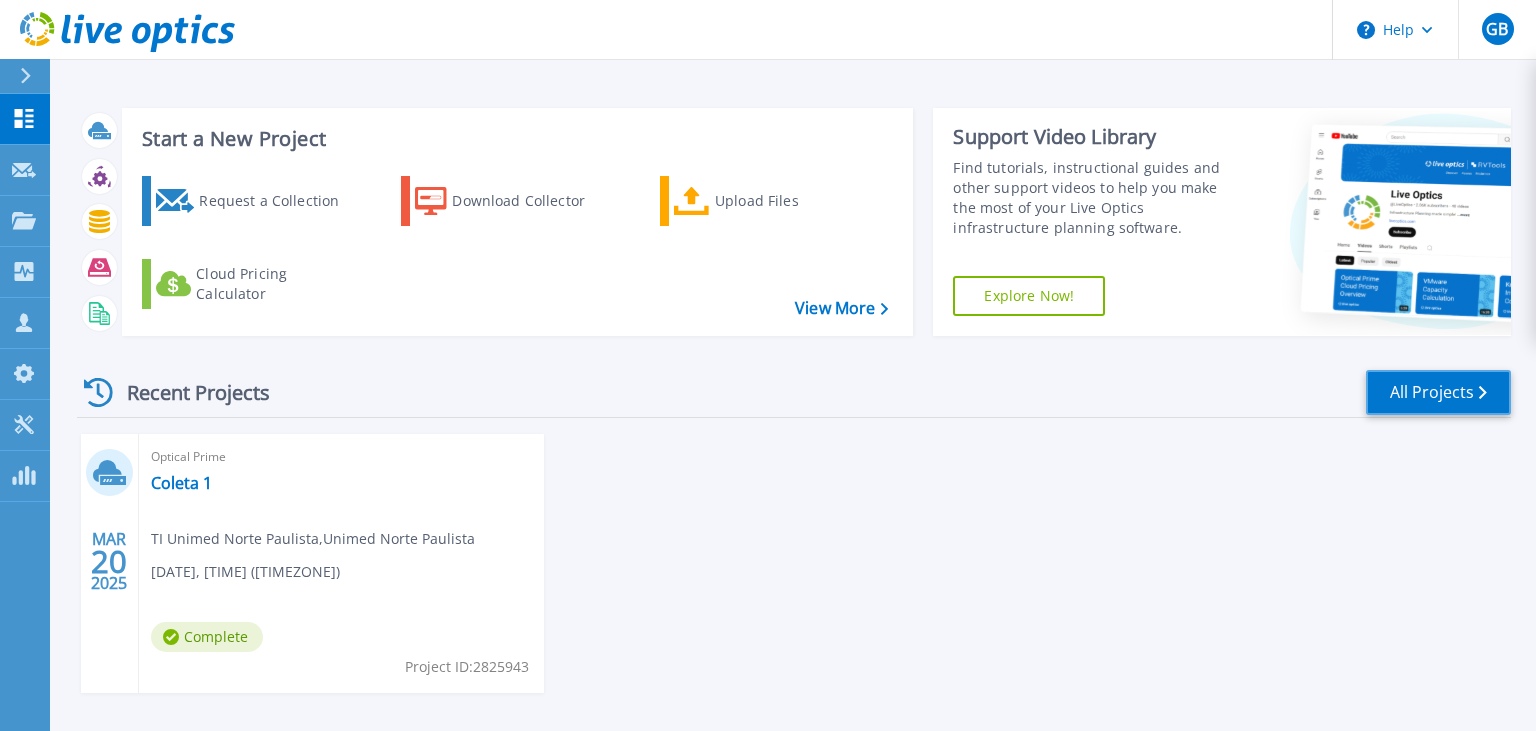click on "All Projects" at bounding box center (1438, 392) 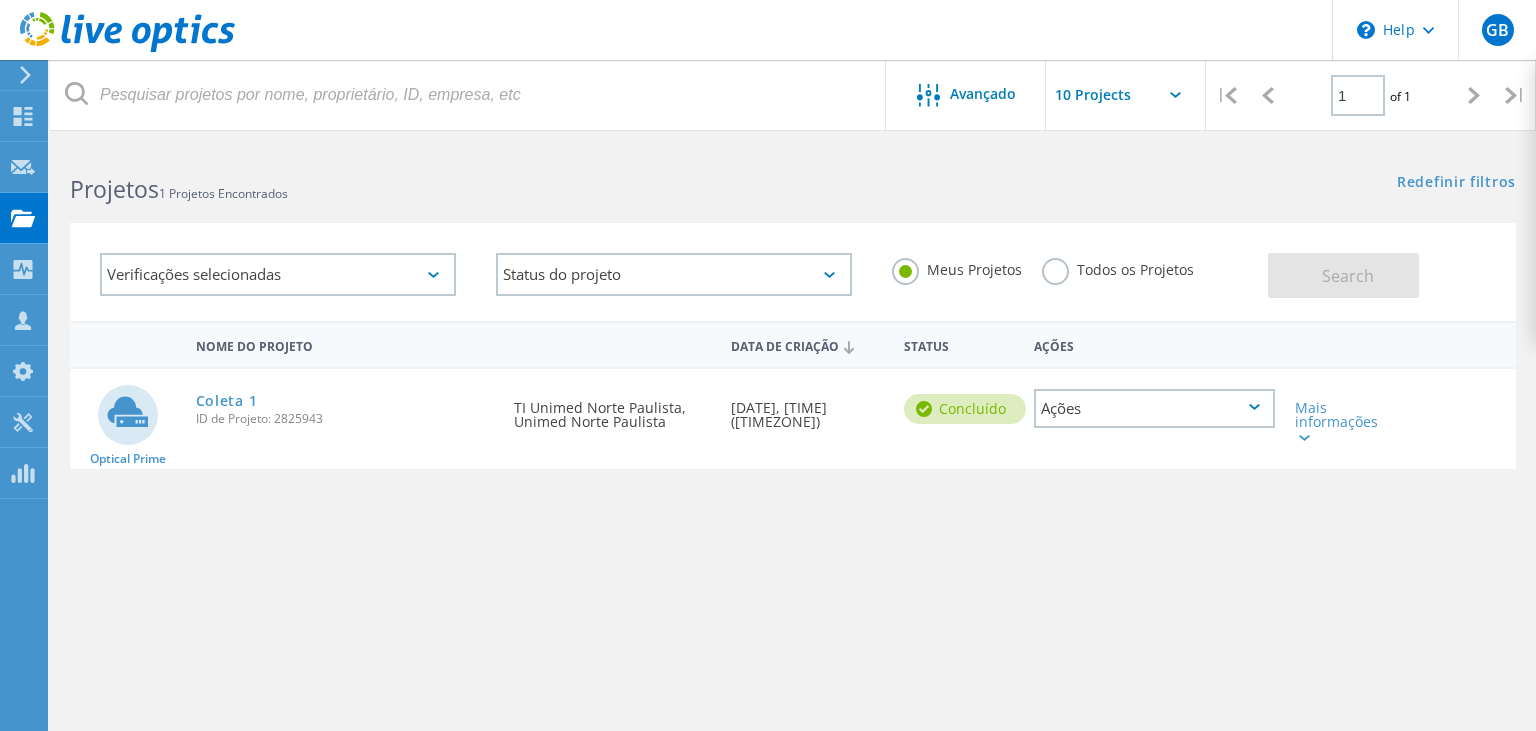 scroll, scrollTop: 0, scrollLeft: 0, axis: both 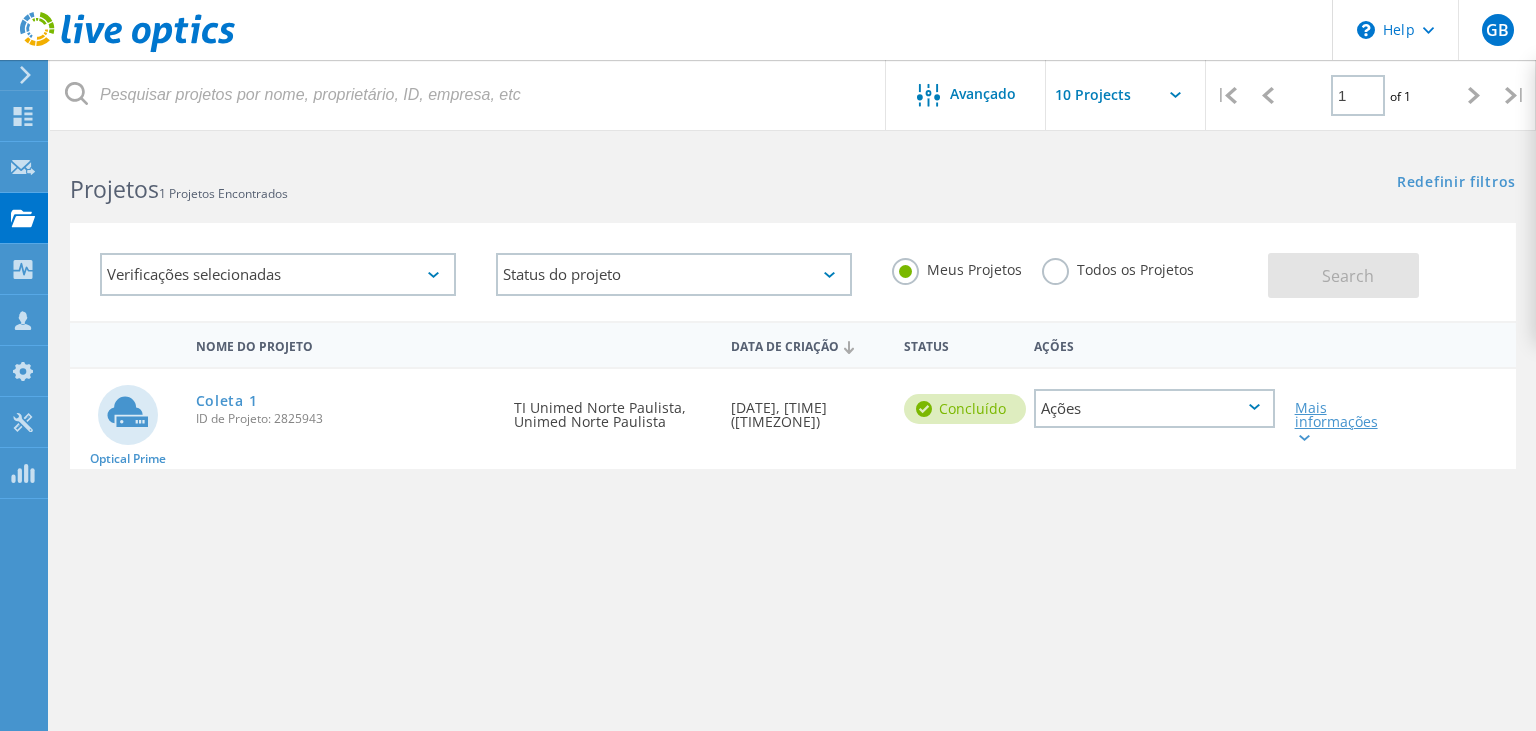 click 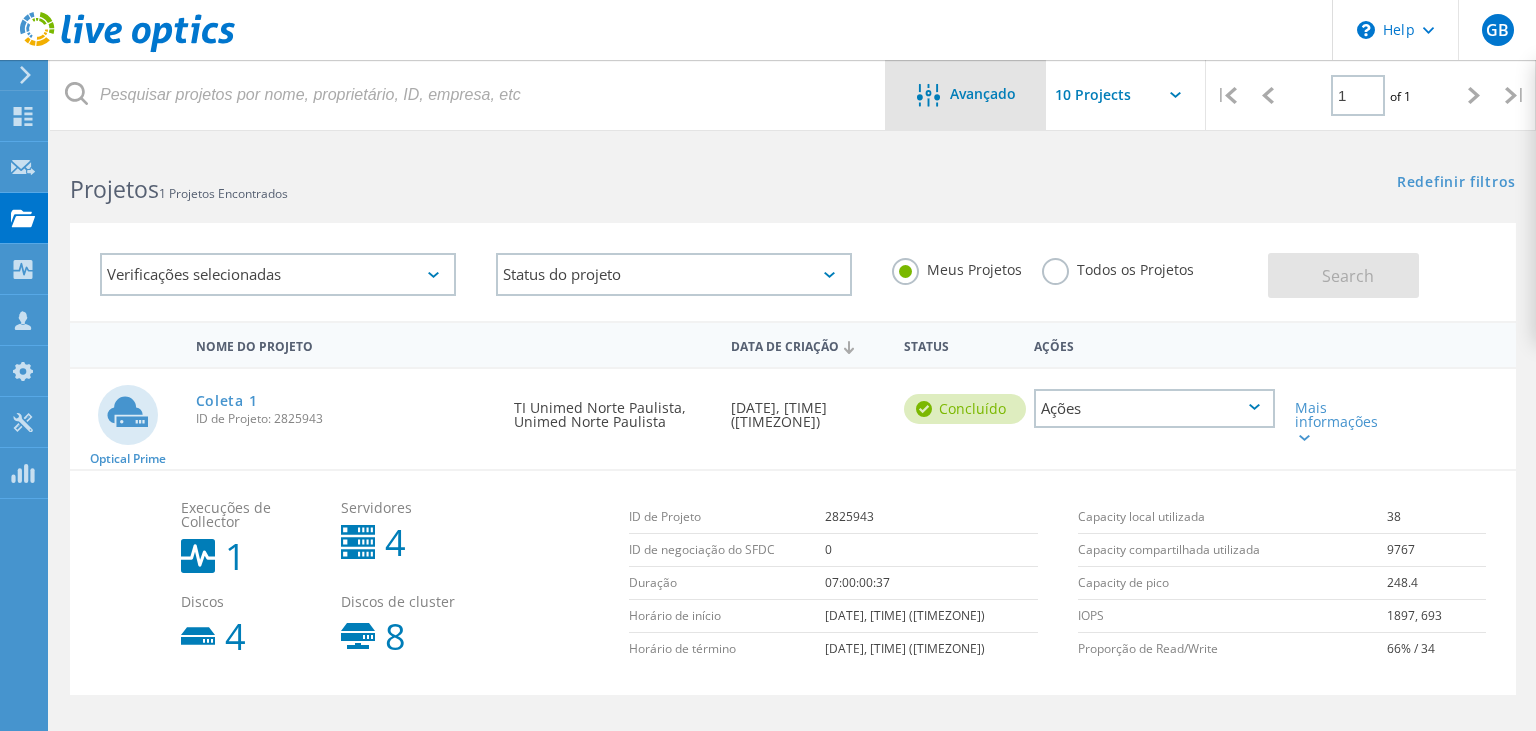 click on "Avançado" 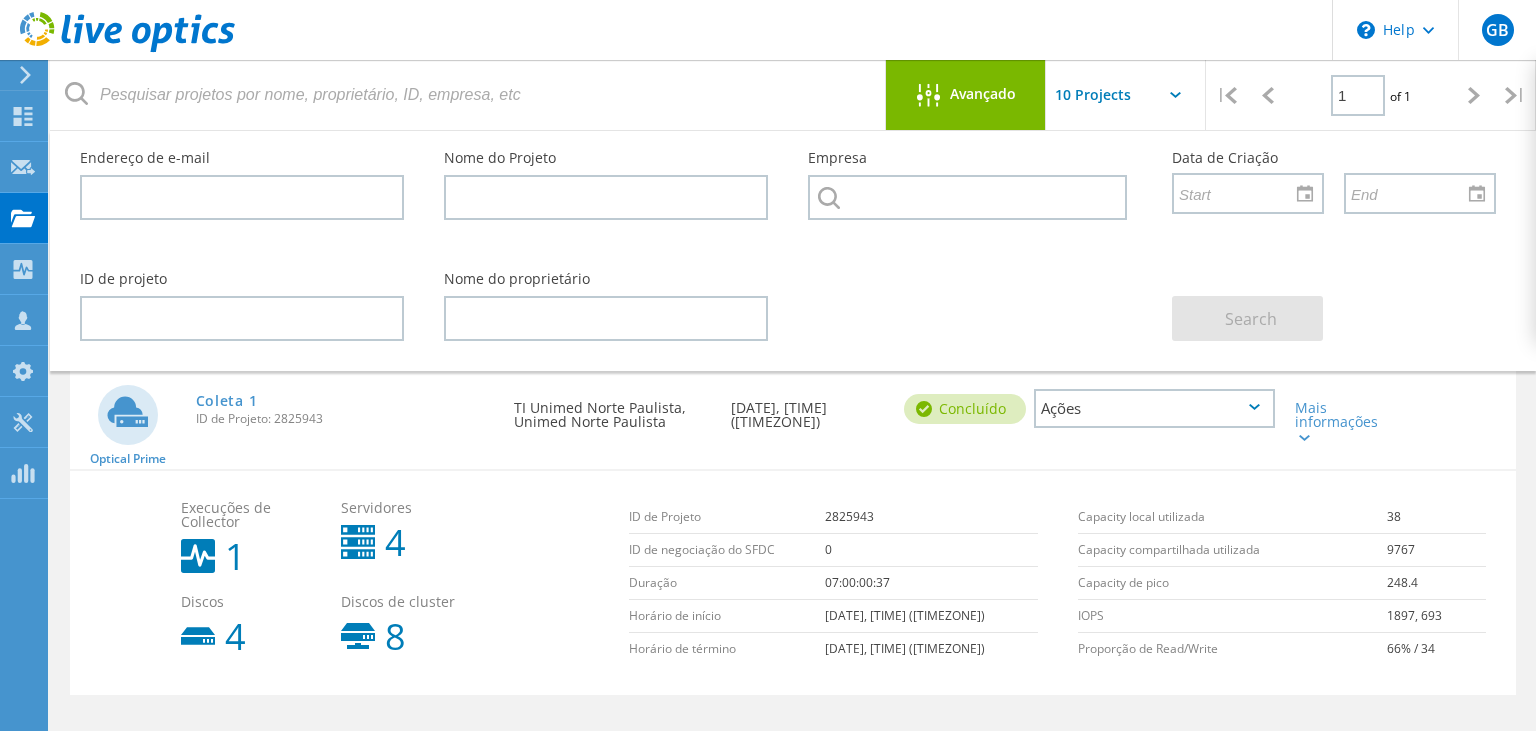 click on "Avançado" 